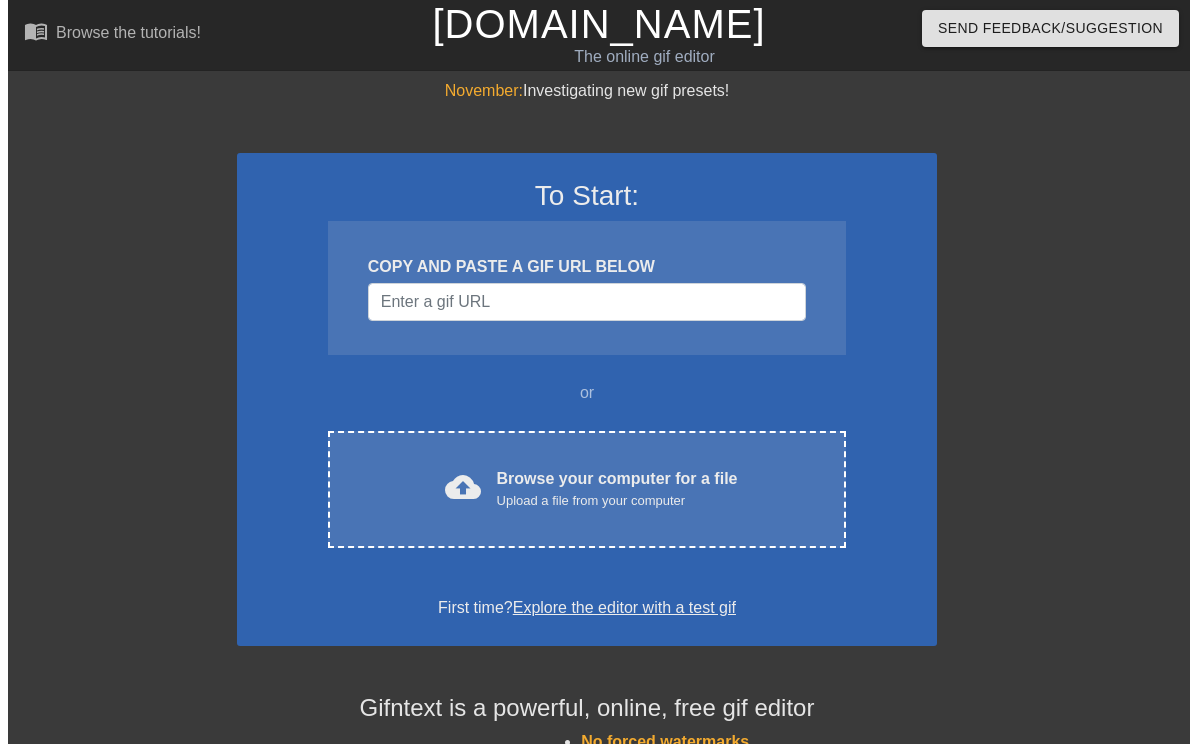 scroll, scrollTop: 0, scrollLeft: 0, axis: both 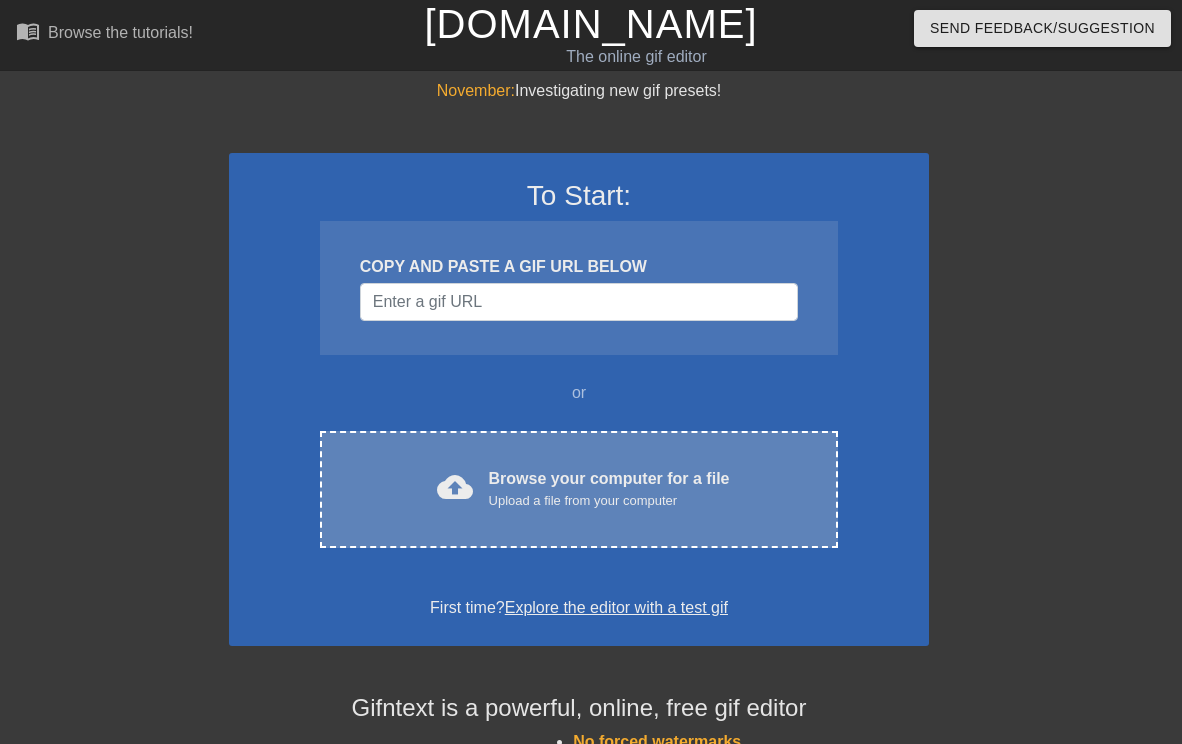 click on "Browse your computer for a file Upload a file from your computer" at bounding box center [609, 489] 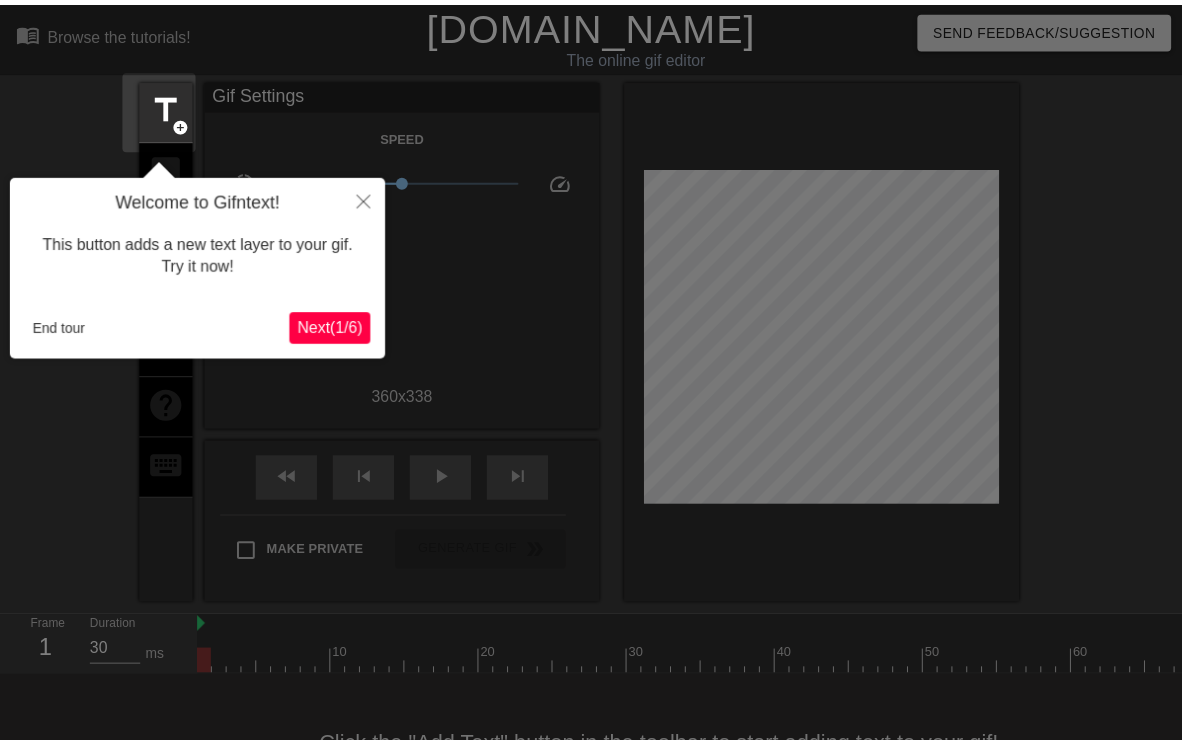 scroll, scrollTop: 49, scrollLeft: 0, axis: vertical 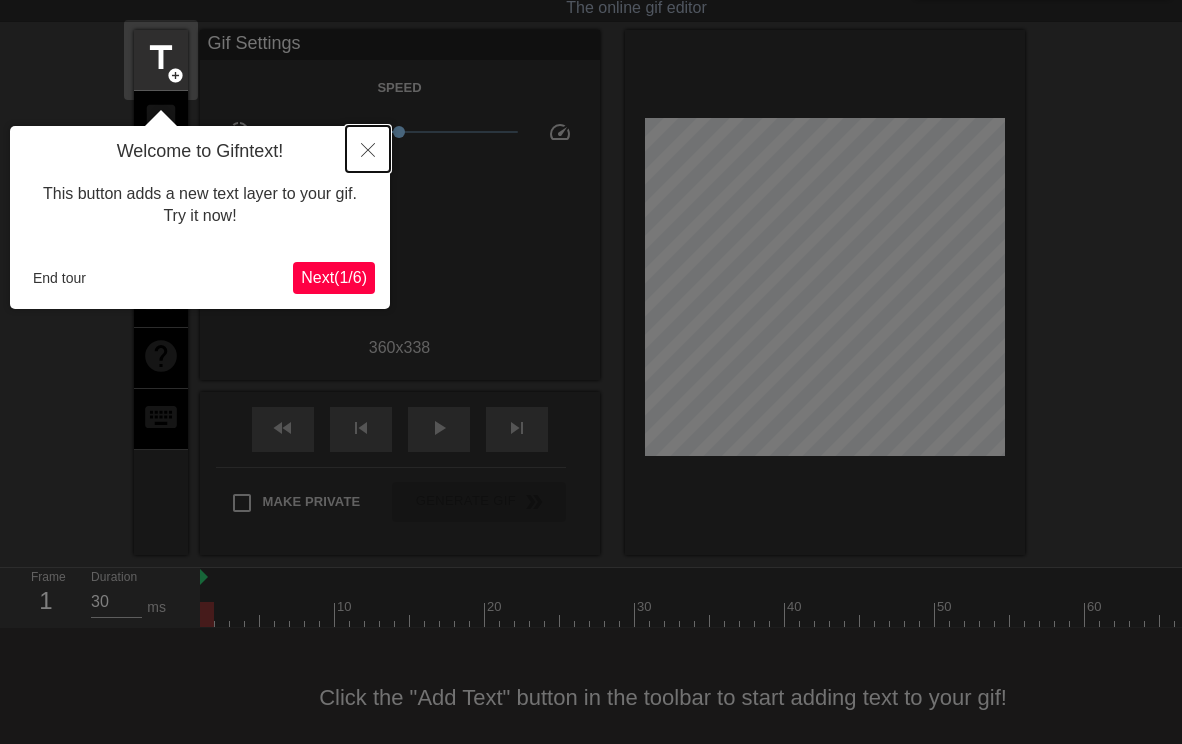 click at bounding box center [368, 149] 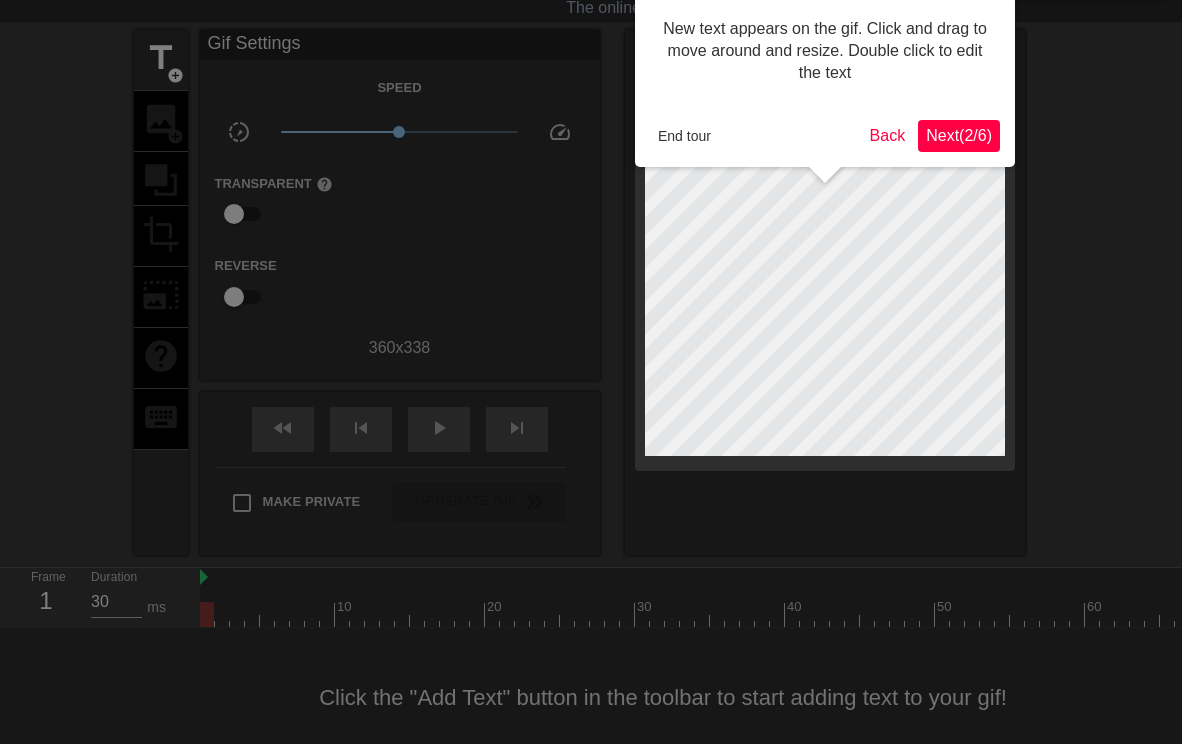 scroll, scrollTop: 0, scrollLeft: 0, axis: both 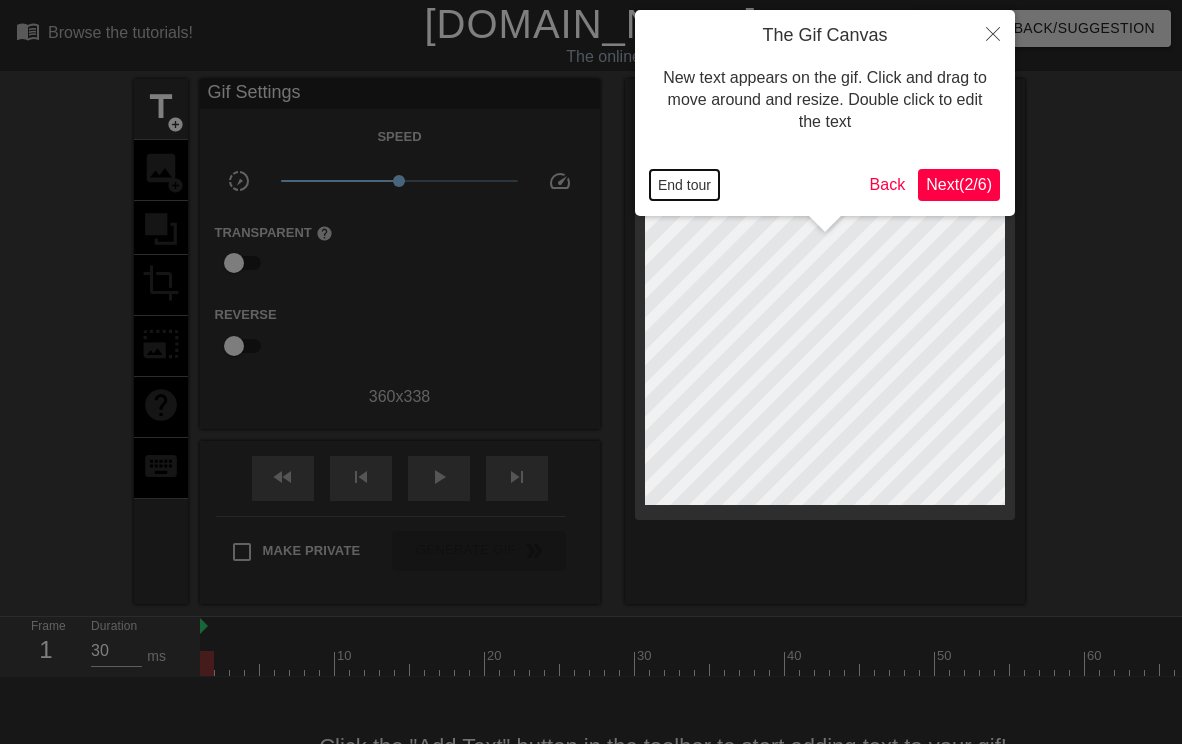 click on "End tour" at bounding box center (684, 185) 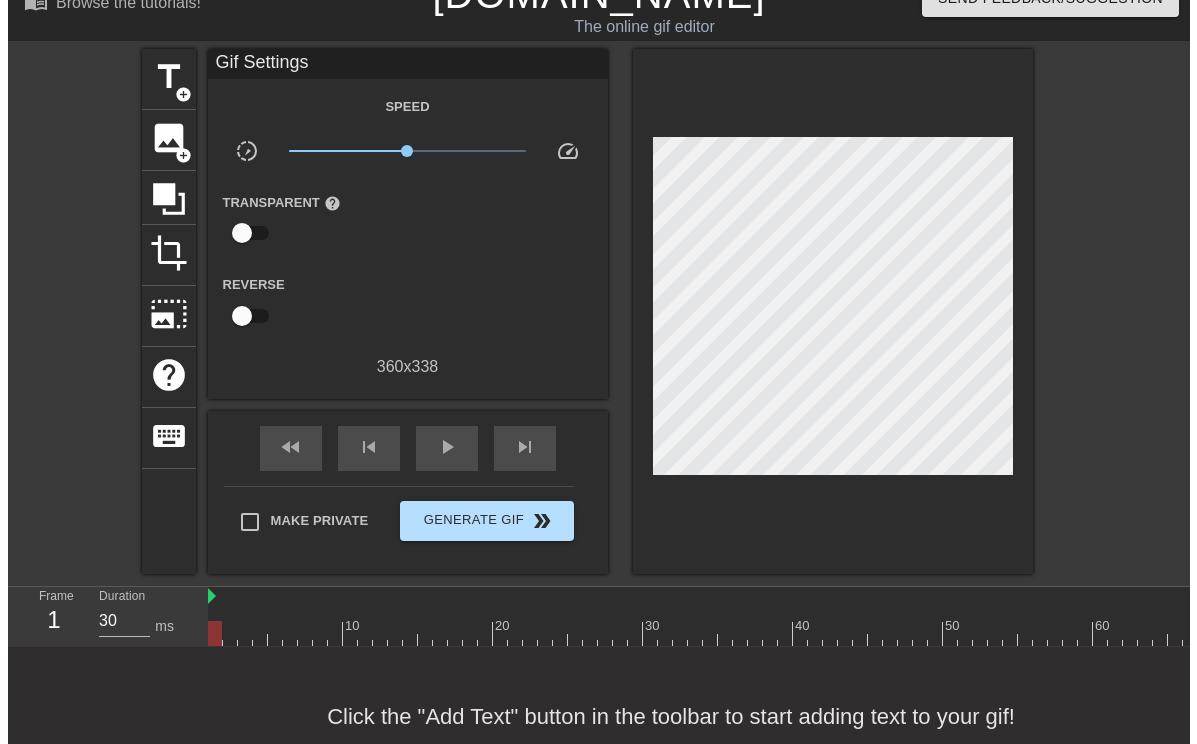 scroll, scrollTop: 0, scrollLeft: 0, axis: both 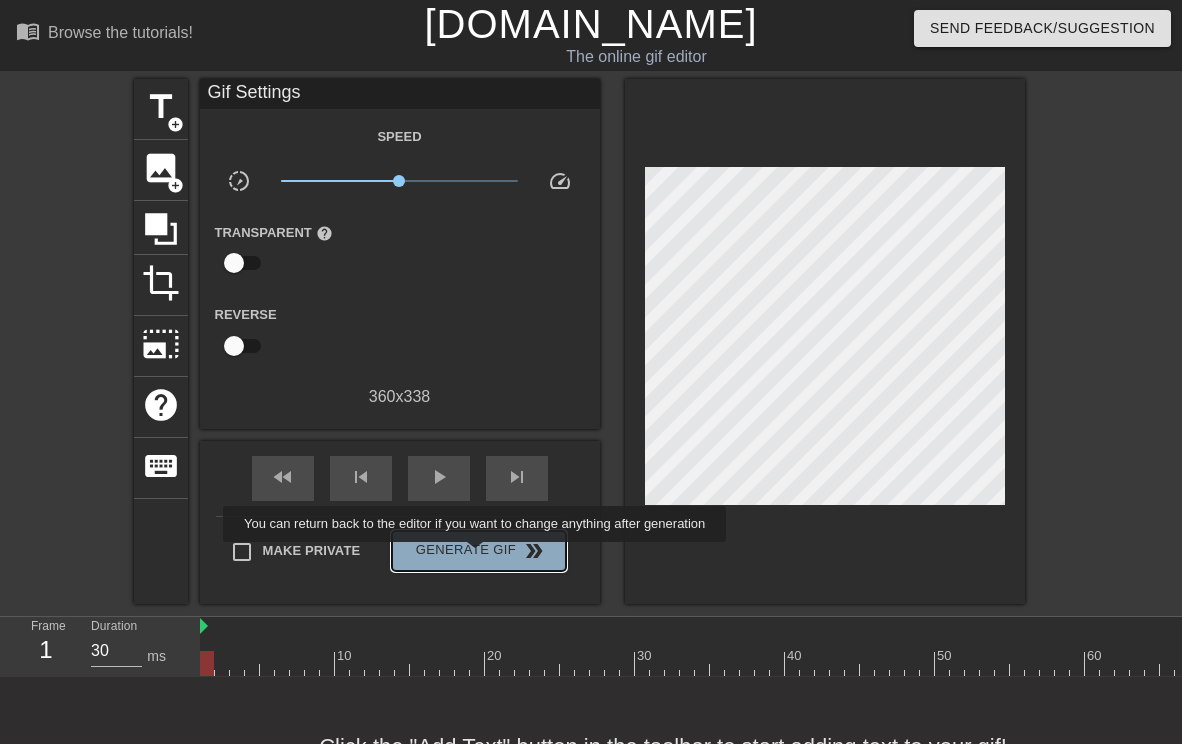 click on "Generate Gif double_arrow" at bounding box center (478, 551) 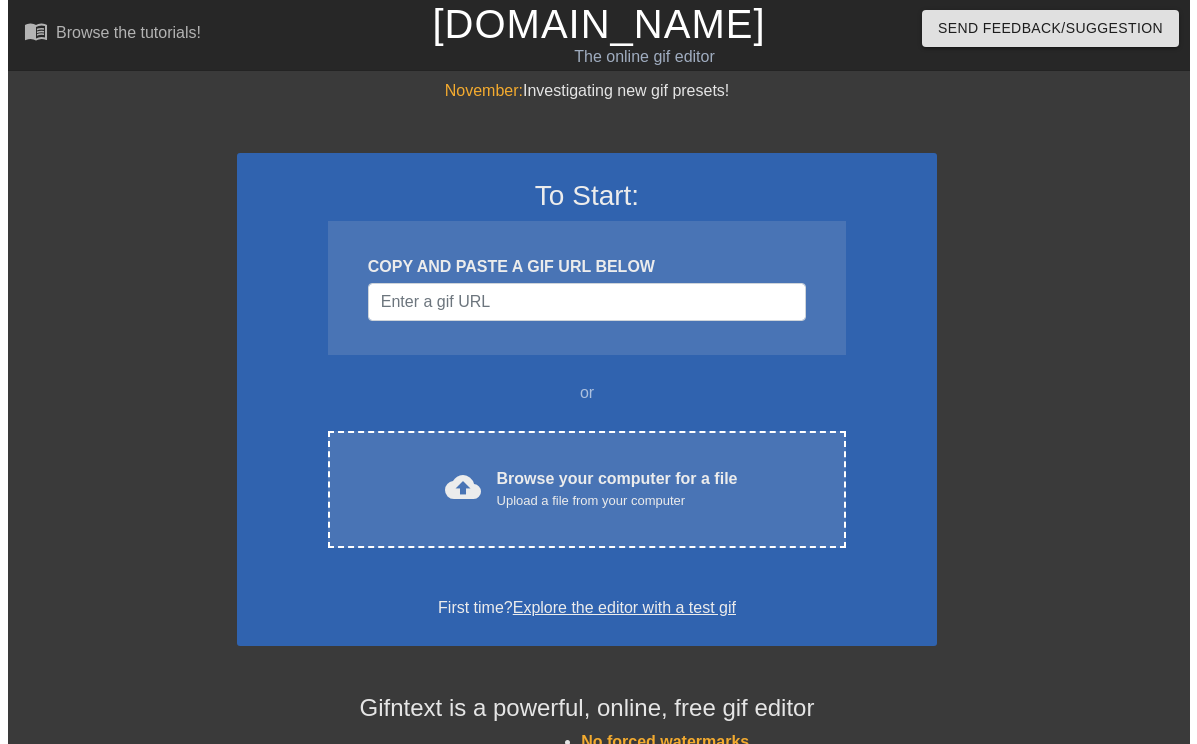 scroll, scrollTop: 0, scrollLeft: 0, axis: both 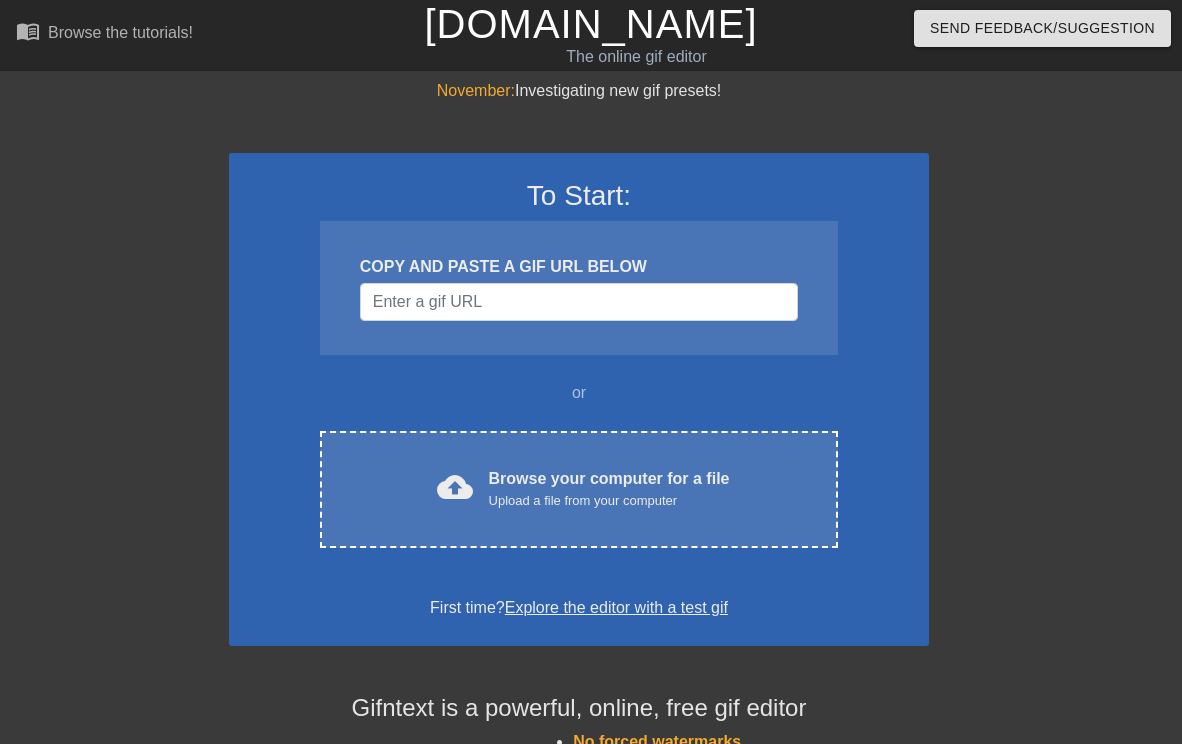 click on "To Start: COPY AND PASTE A GIF URL BELOW or cloud_upload Browse your computer for a file Upload a file from your computer Choose files First time?  Explore the editor with a test gif" at bounding box center [579, 399] 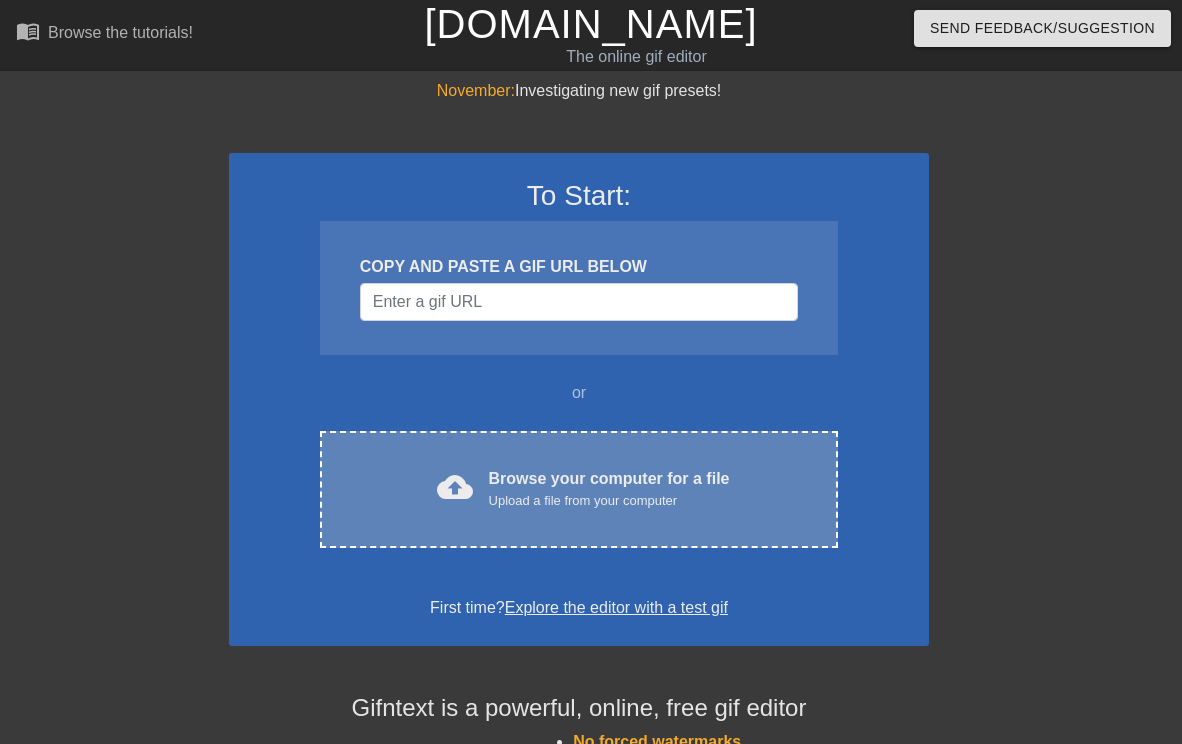 click on "cloud_upload Browse your computer for a file Upload a file from your computer Choose files" at bounding box center [579, 489] 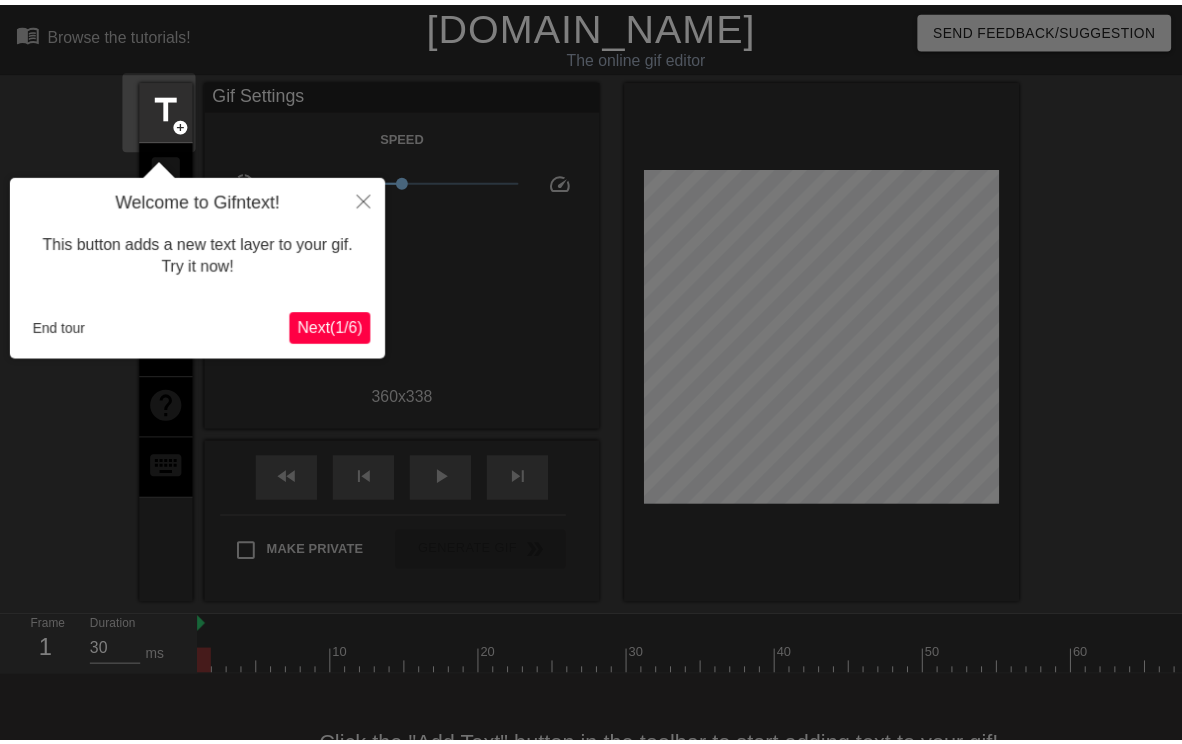 scroll, scrollTop: 49, scrollLeft: 0, axis: vertical 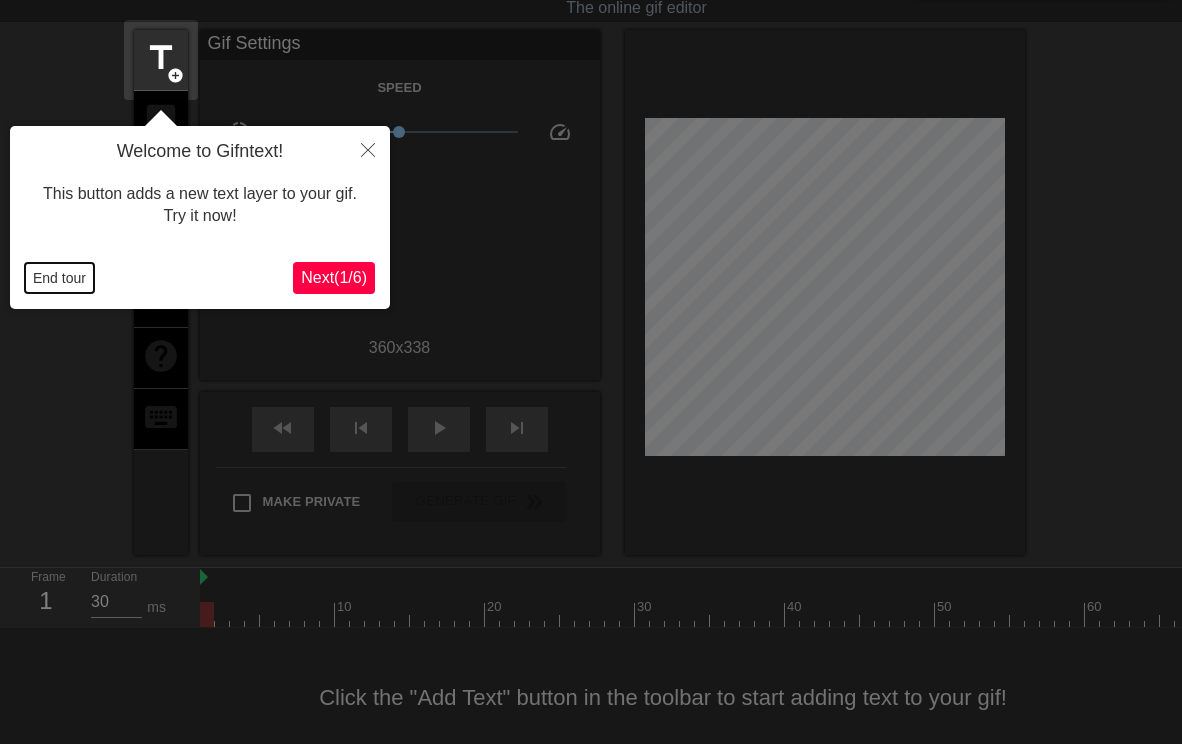 click on "End tour" at bounding box center (59, 278) 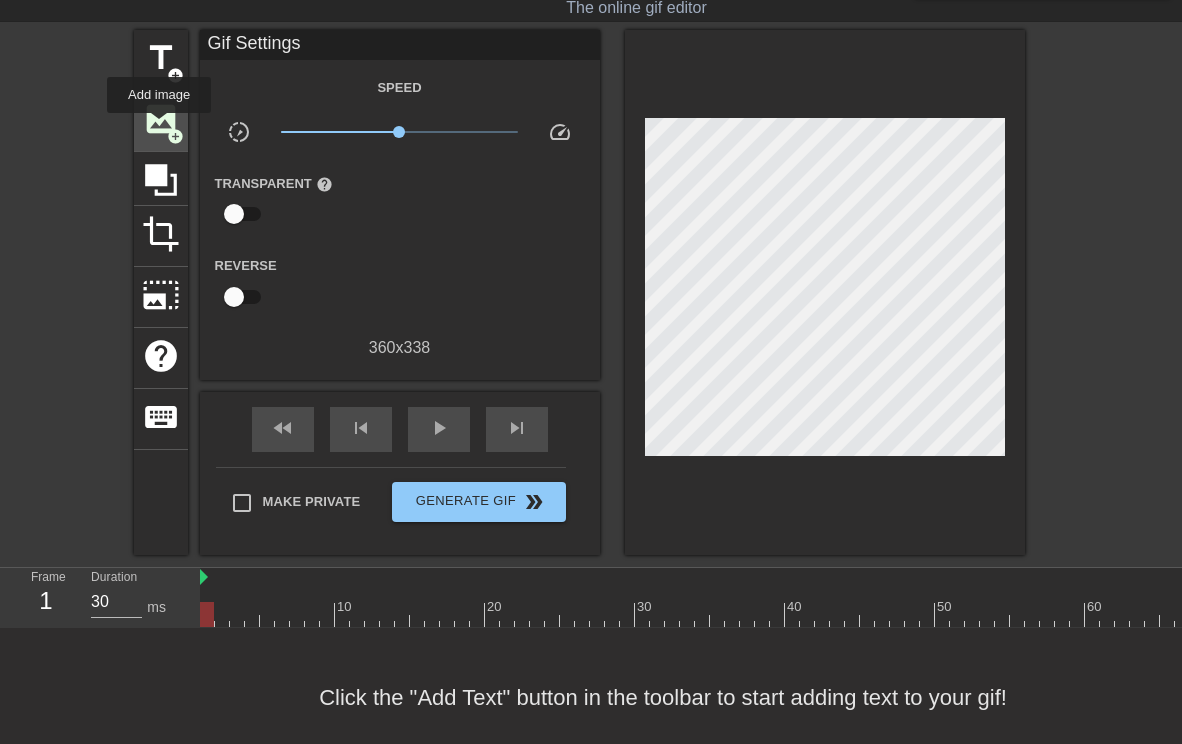 click on "image" at bounding box center (161, 119) 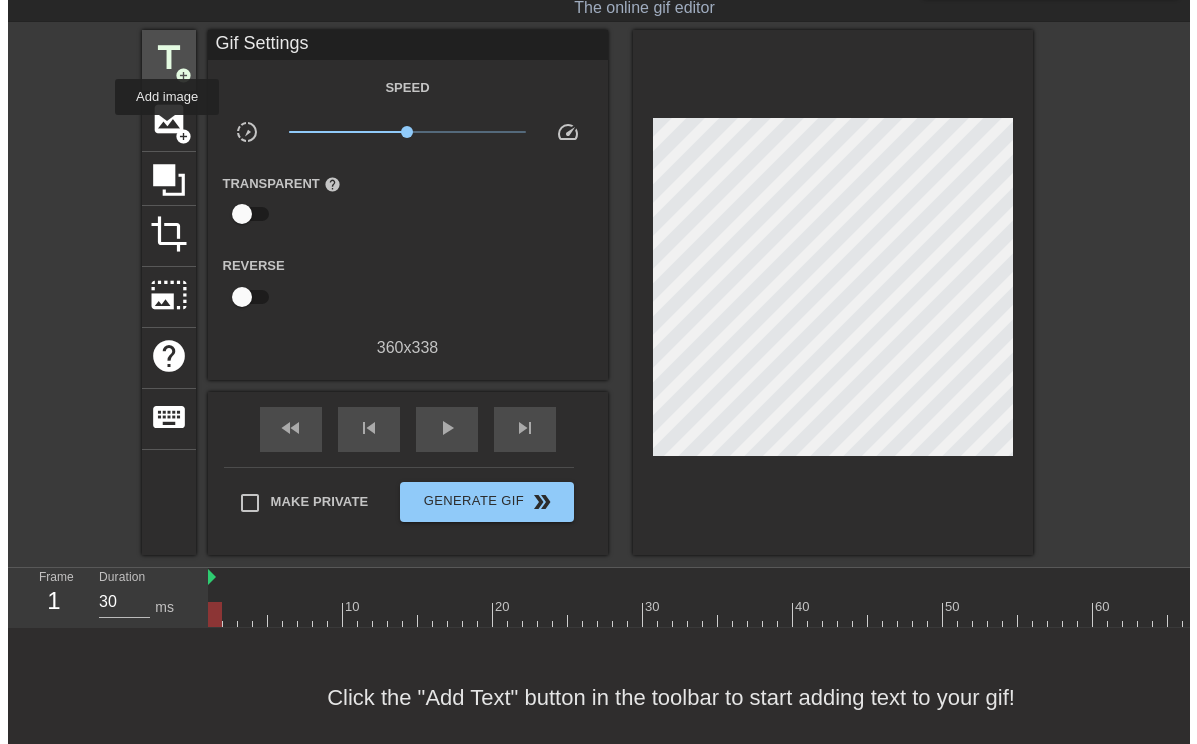 scroll, scrollTop: 0, scrollLeft: 0, axis: both 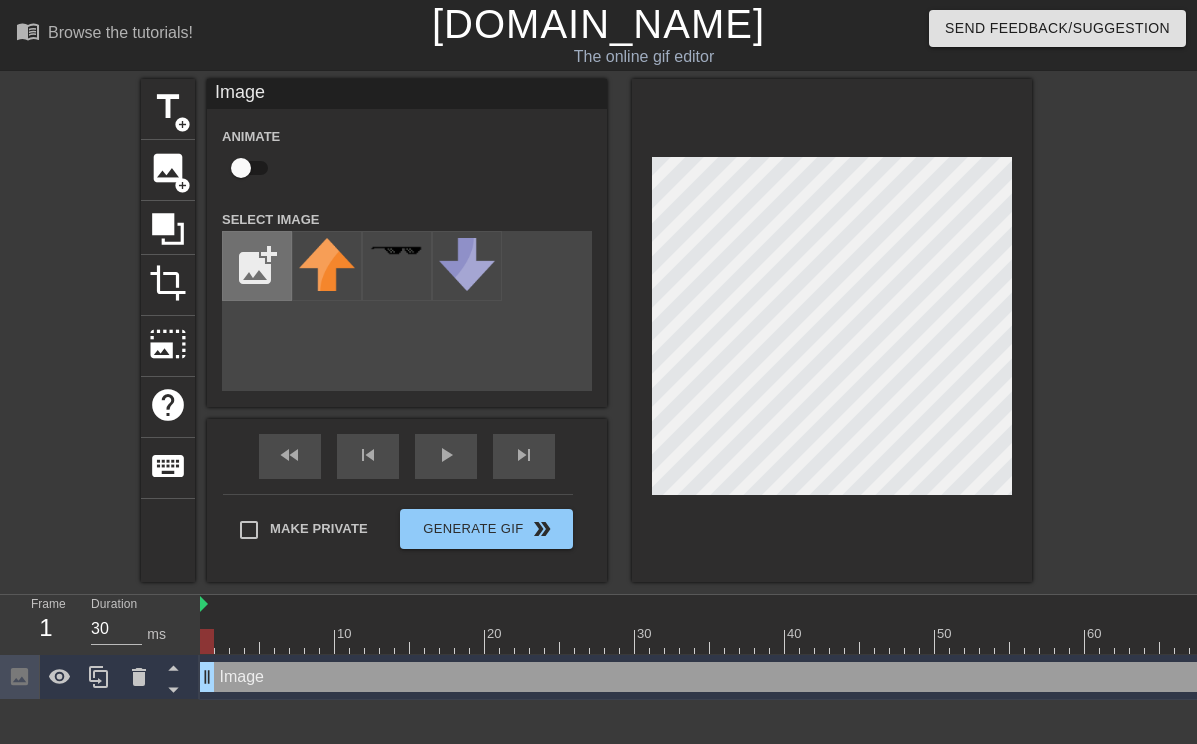 click at bounding box center (257, 266) 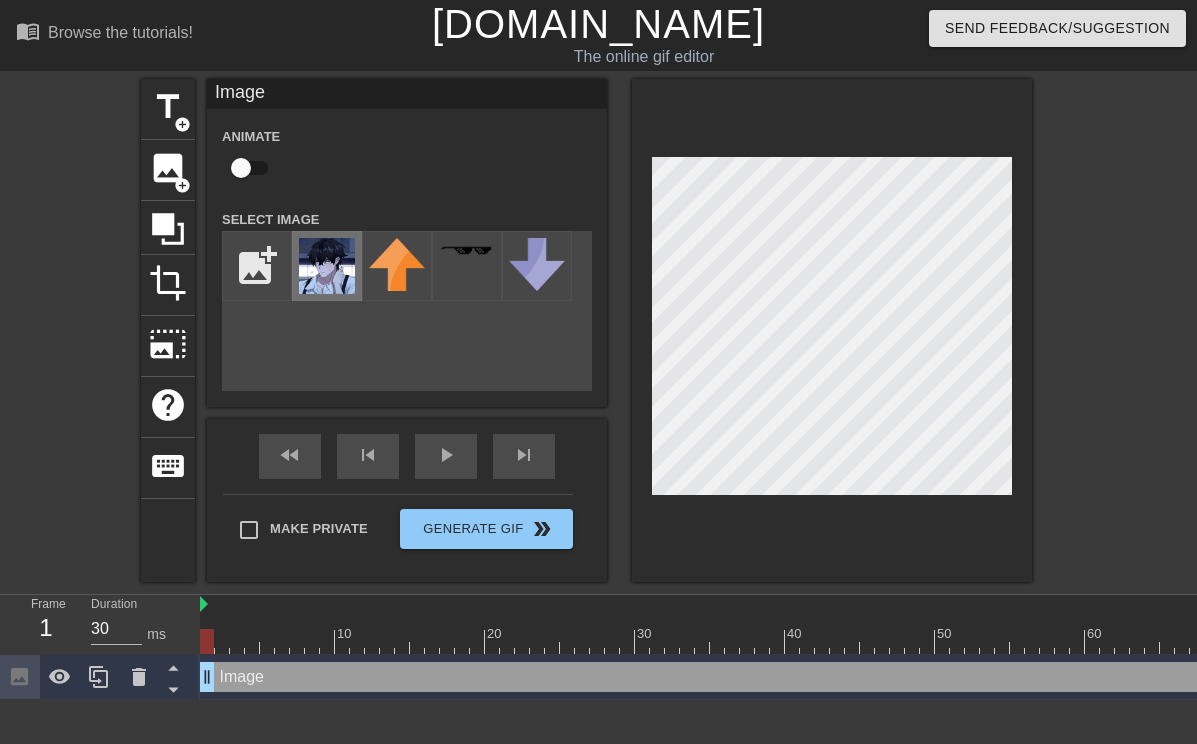 click at bounding box center (327, 266) 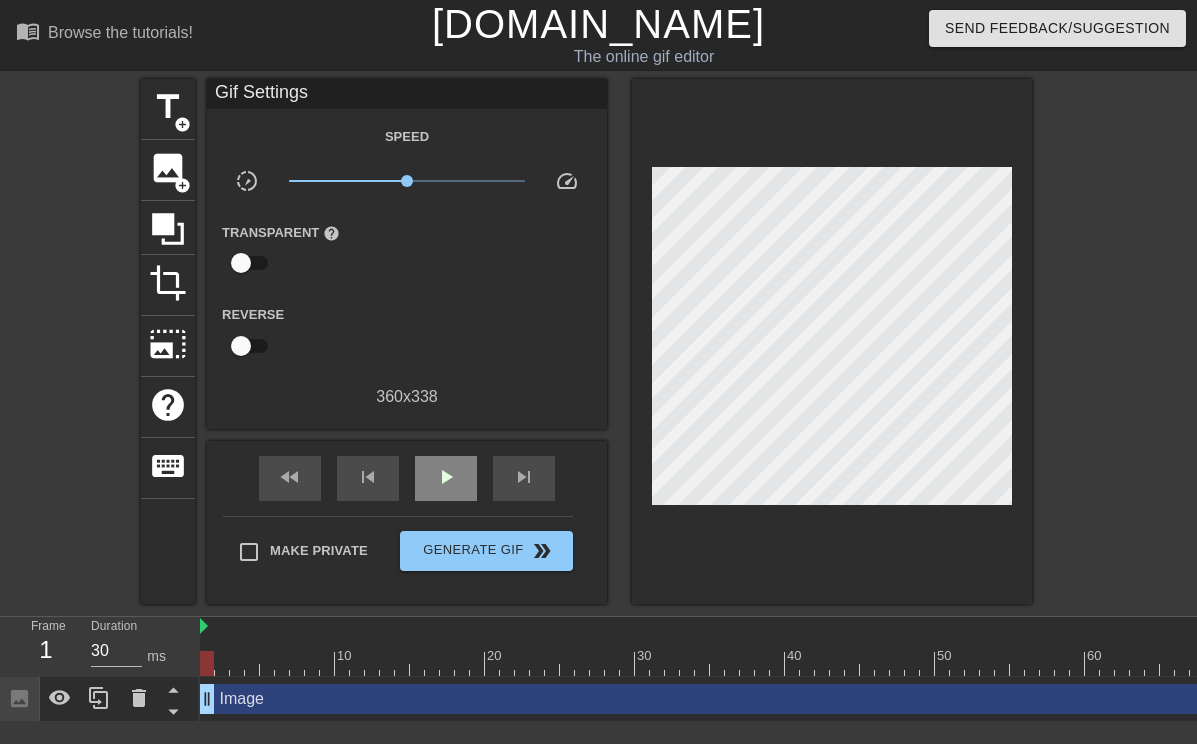 click on "fast_rewind skip_previous play_arrow skip_next" at bounding box center (407, 478) 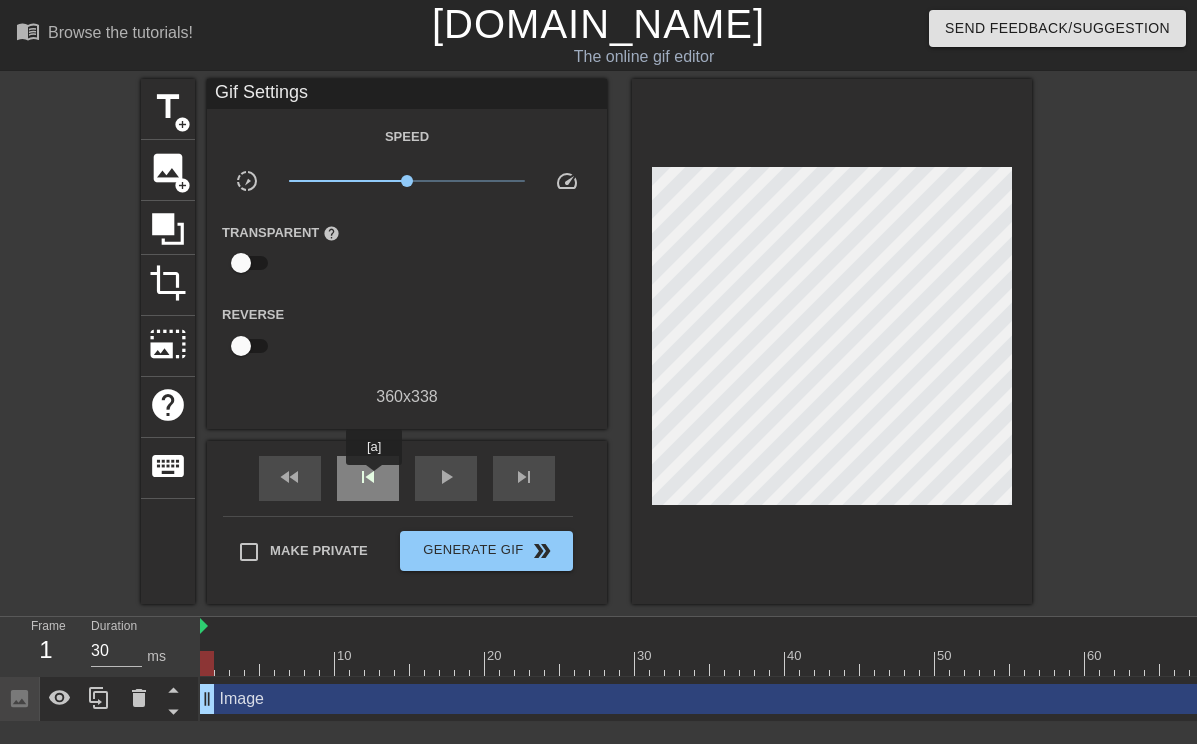 click on "skip_previous" at bounding box center [368, 477] 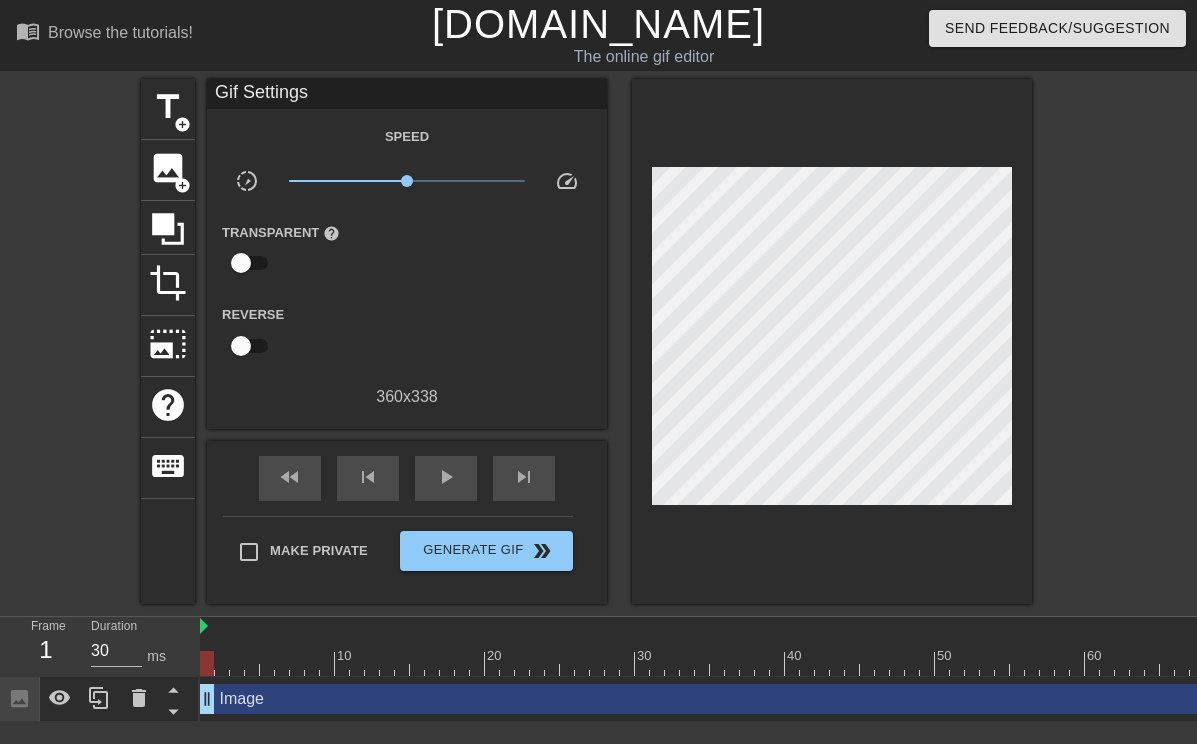click on "Image drag_handle drag_handle" at bounding box center (1722, 699) 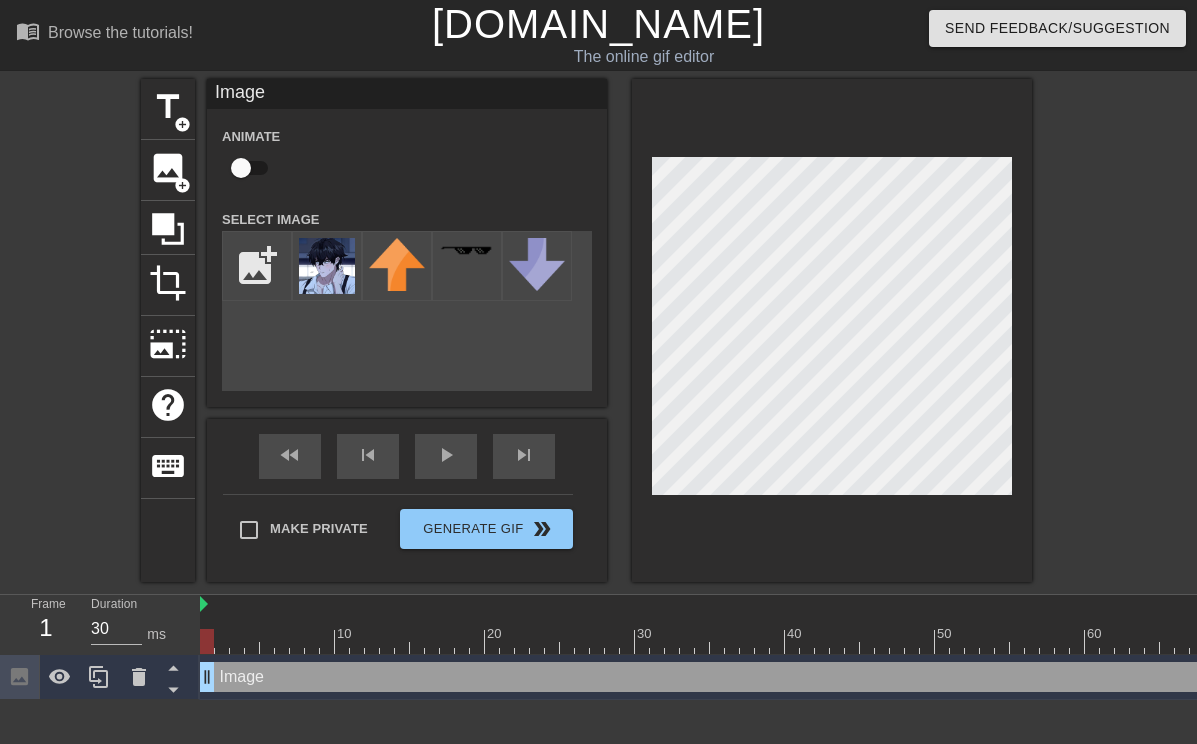 click on "Image drag_handle drag_handle" at bounding box center [1722, 677] 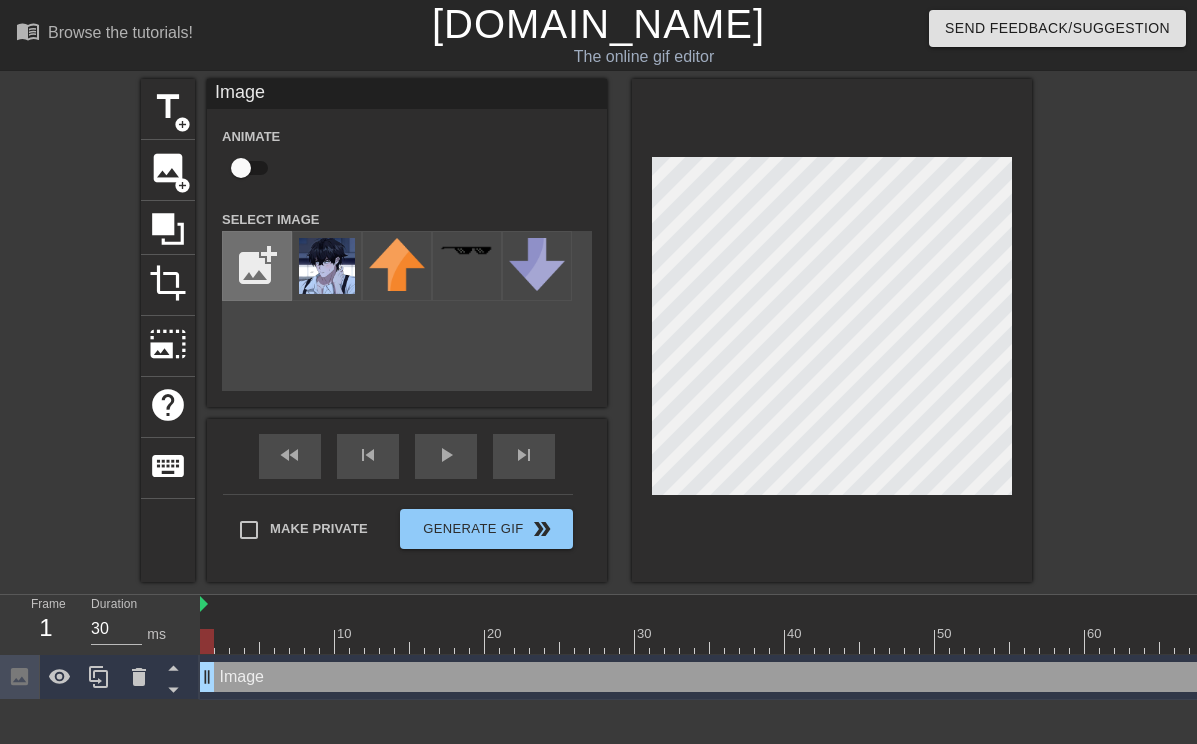 click at bounding box center (257, 266) 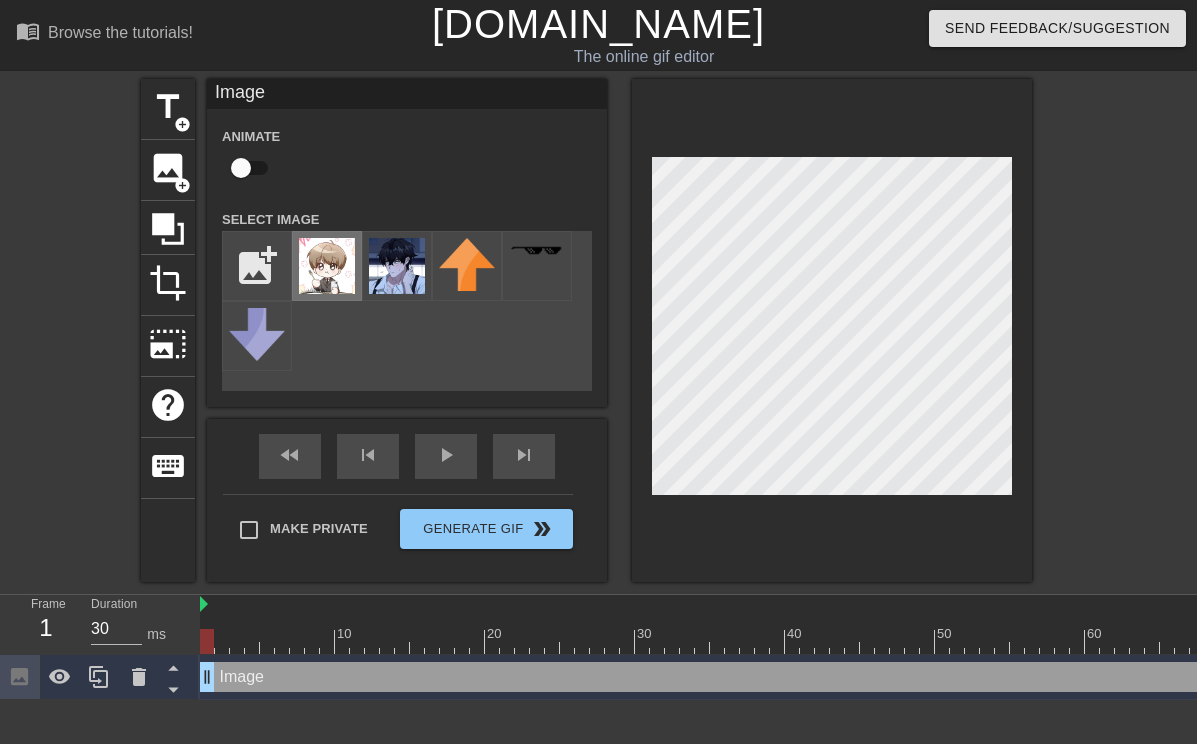 click at bounding box center (327, 266) 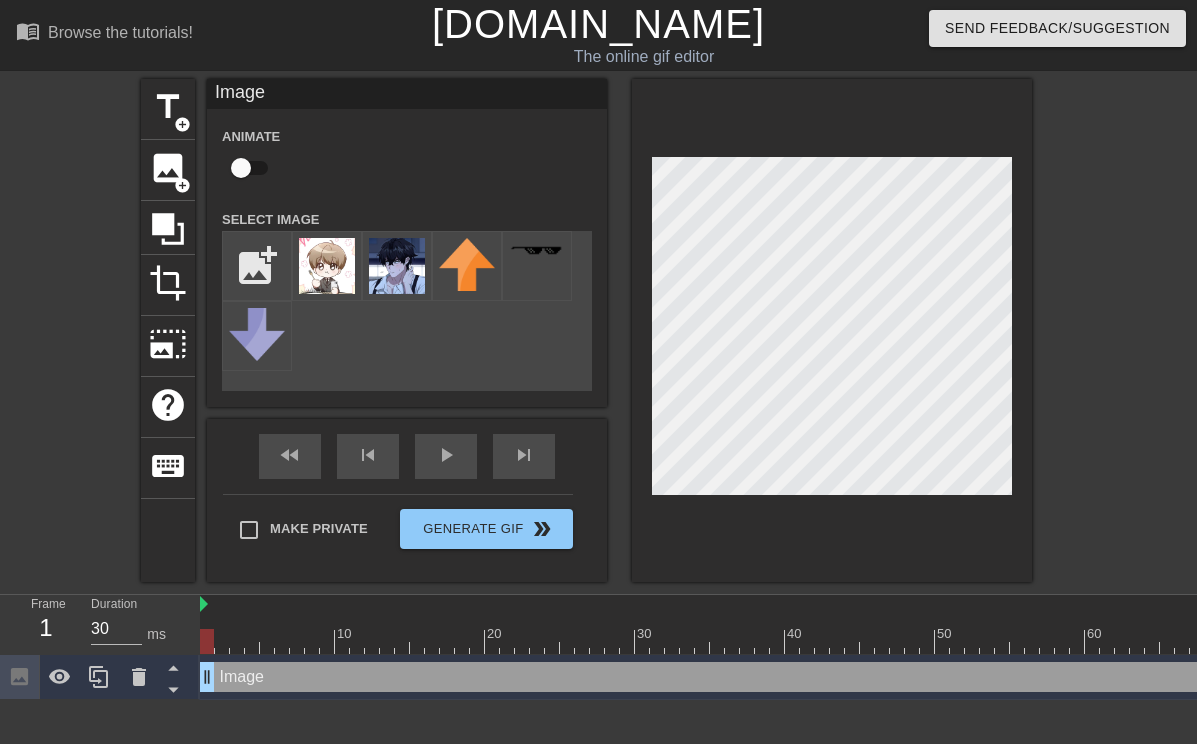 click on "title add_circle image add_circle crop photo_size_select_large help keyboard Image Animate Select Image add_photo_alternate fast_rewind skip_previous play_arrow skip_next Make Private Generate Gif double_arrow" at bounding box center (598, 330) 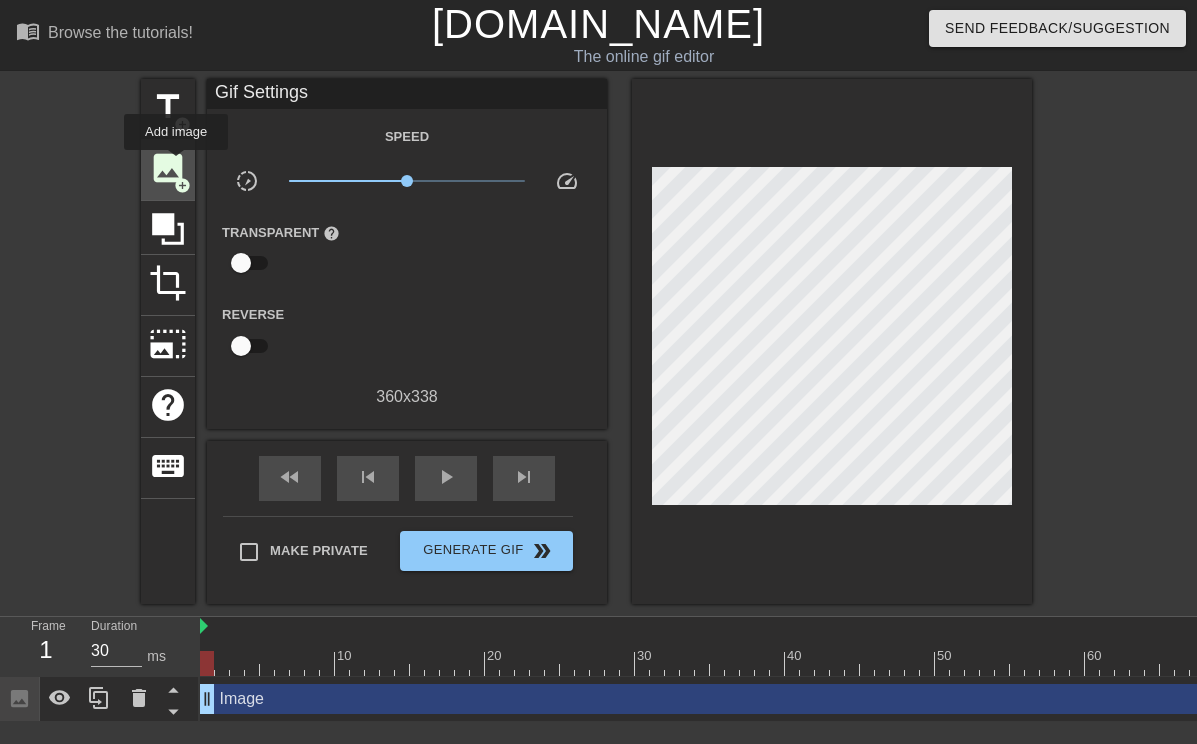 click on "image" at bounding box center [168, 168] 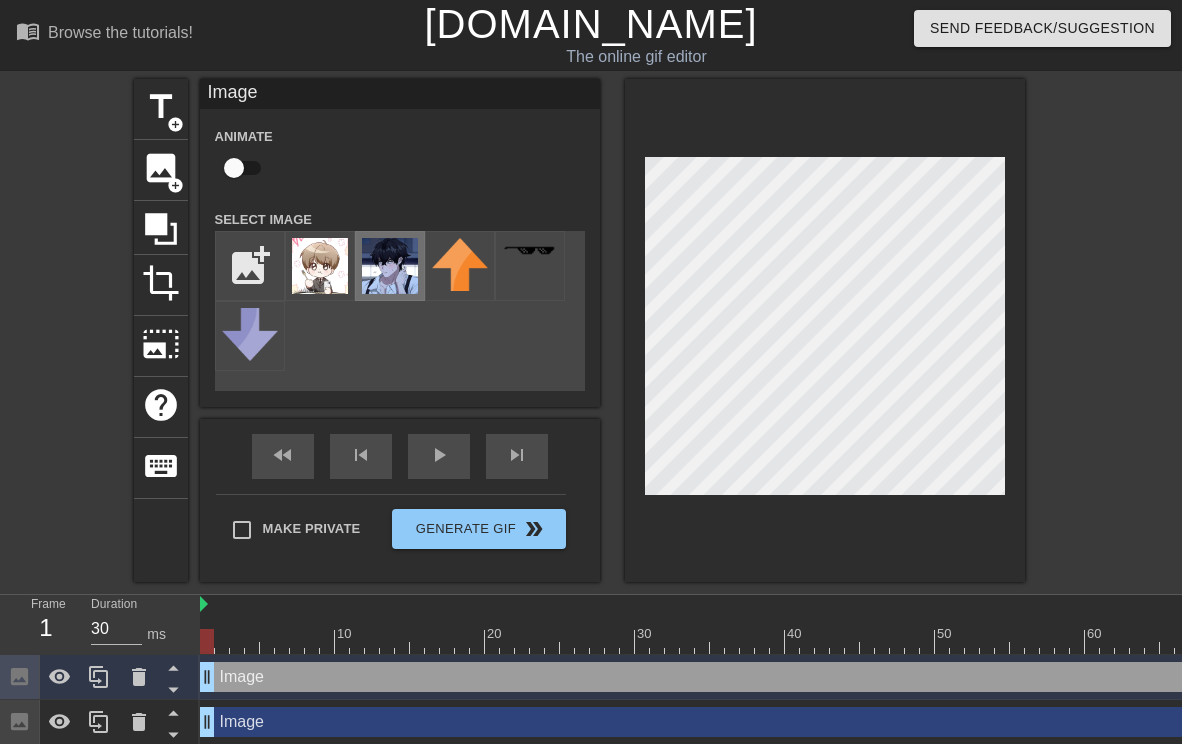 click at bounding box center (390, 266) 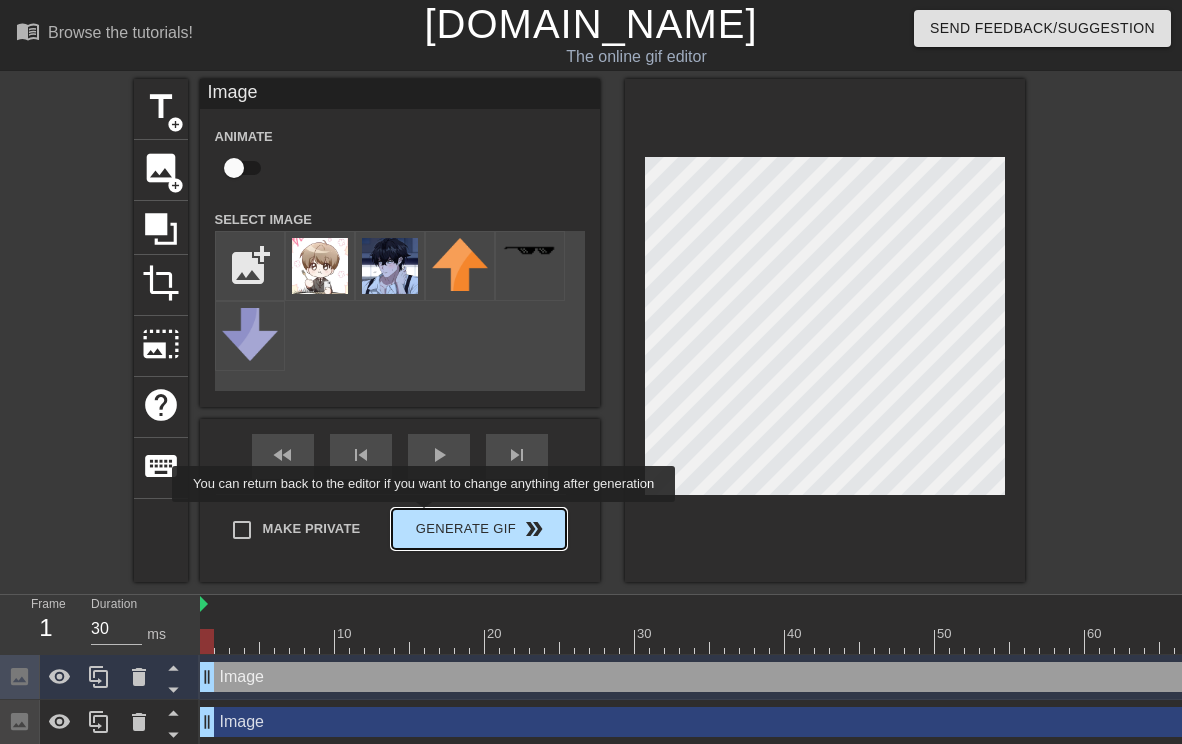 click on "Make Private Generate Gif double_arrow" at bounding box center [391, 533] 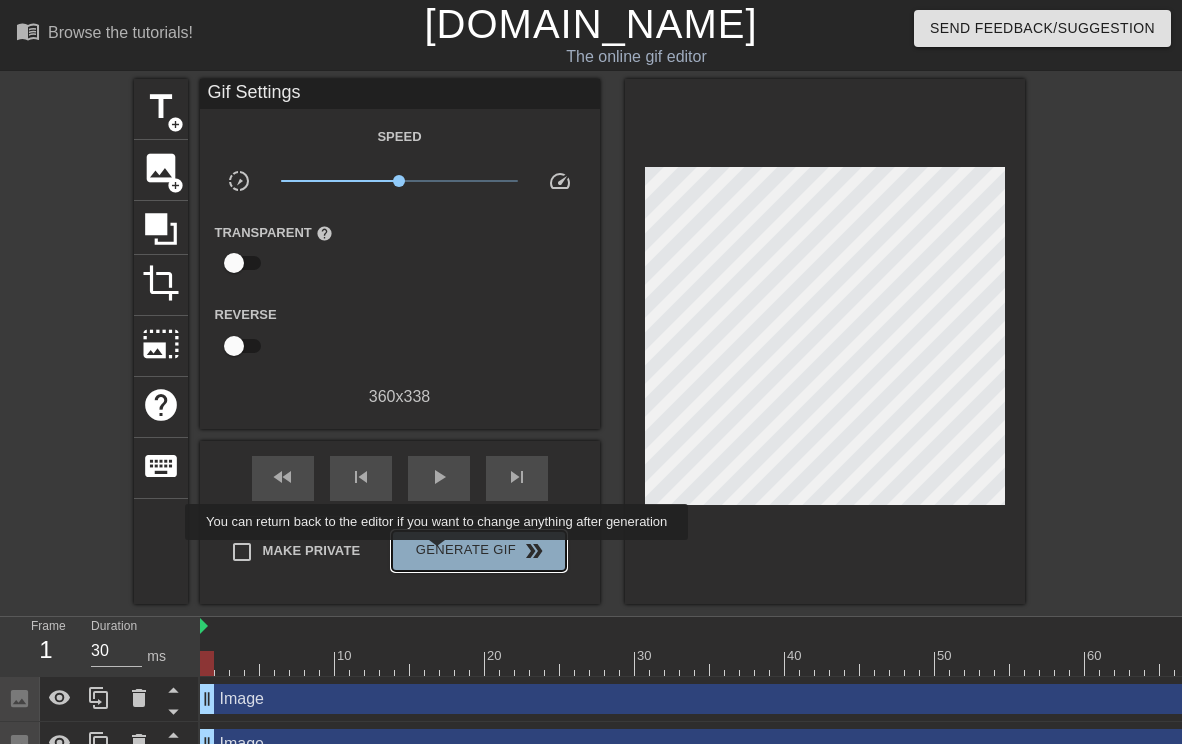 click on "Generate Gif double_arrow" at bounding box center [478, 551] 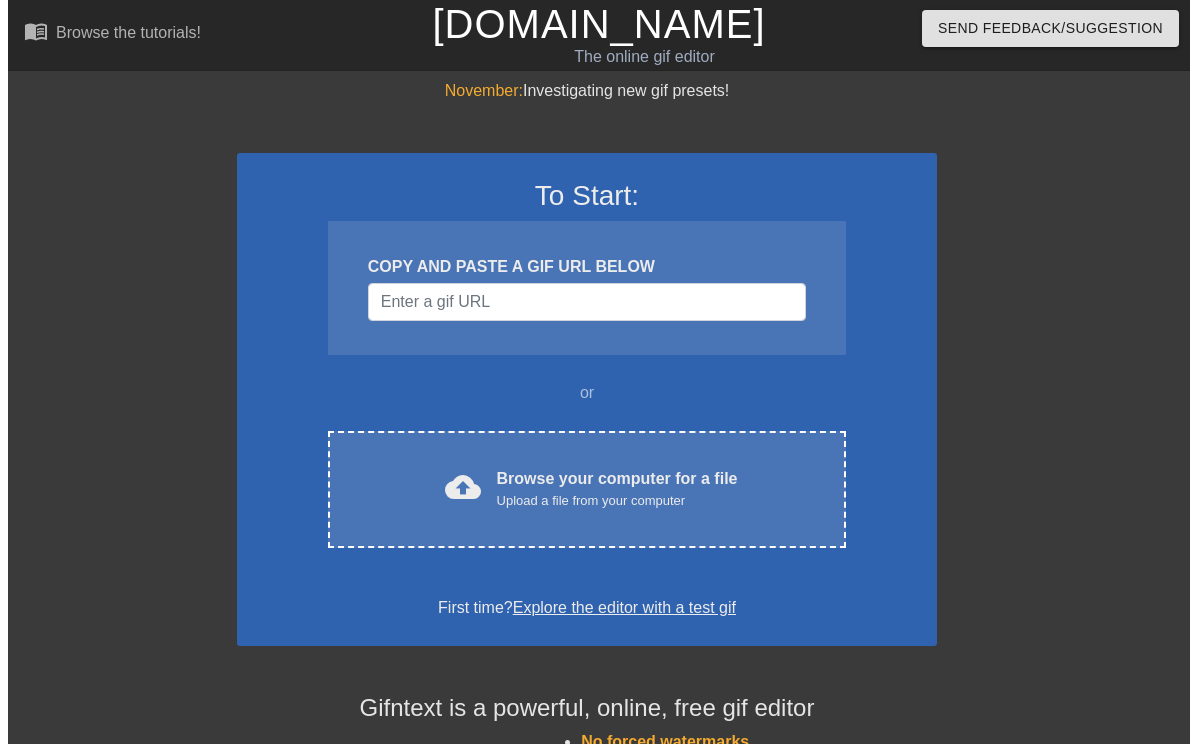 scroll, scrollTop: 0, scrollLeft: 0, axis: both 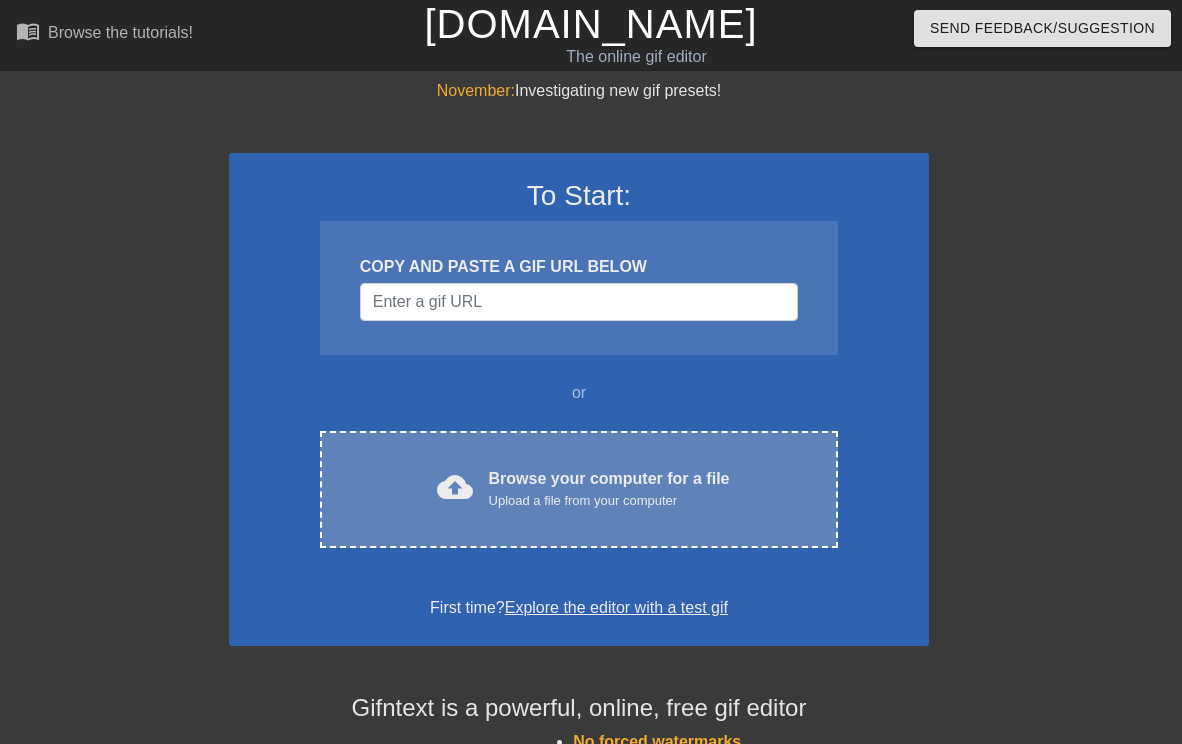 click on "Browse your computer for a file Upload a file from your computer" at bounding box center [609, 489] 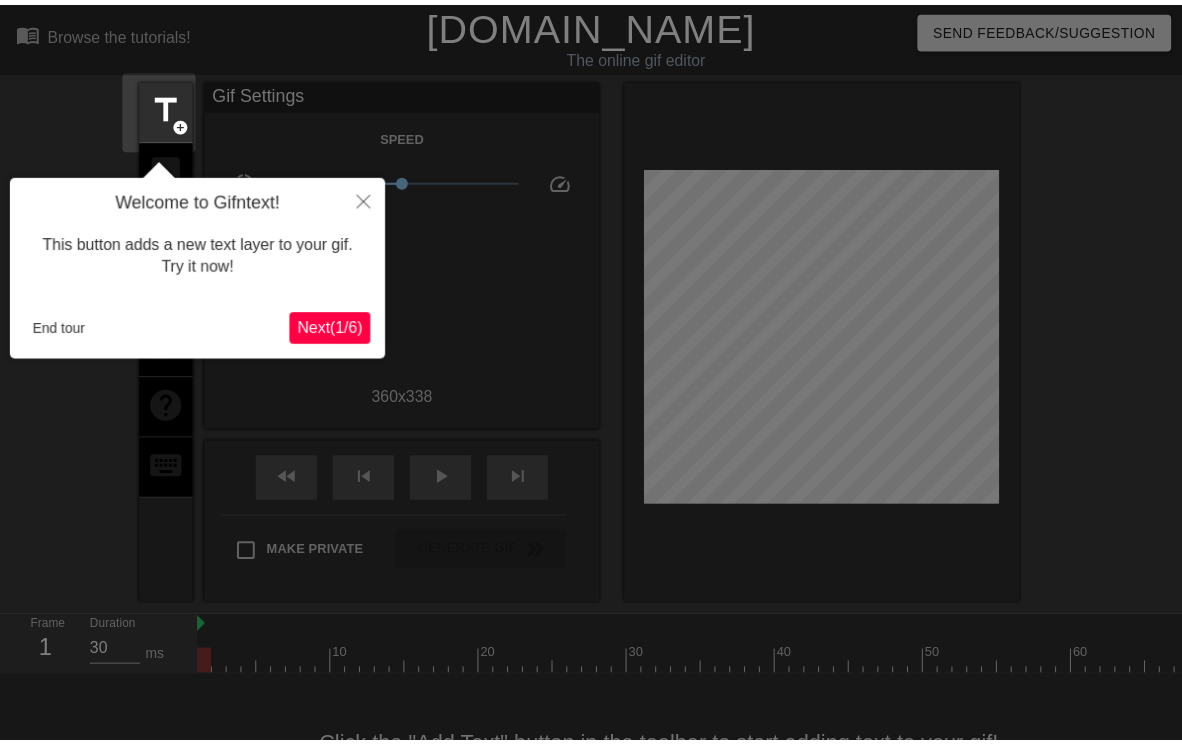 scroll, scrollTop: 49, scrollLeft: 0, axis: vertical 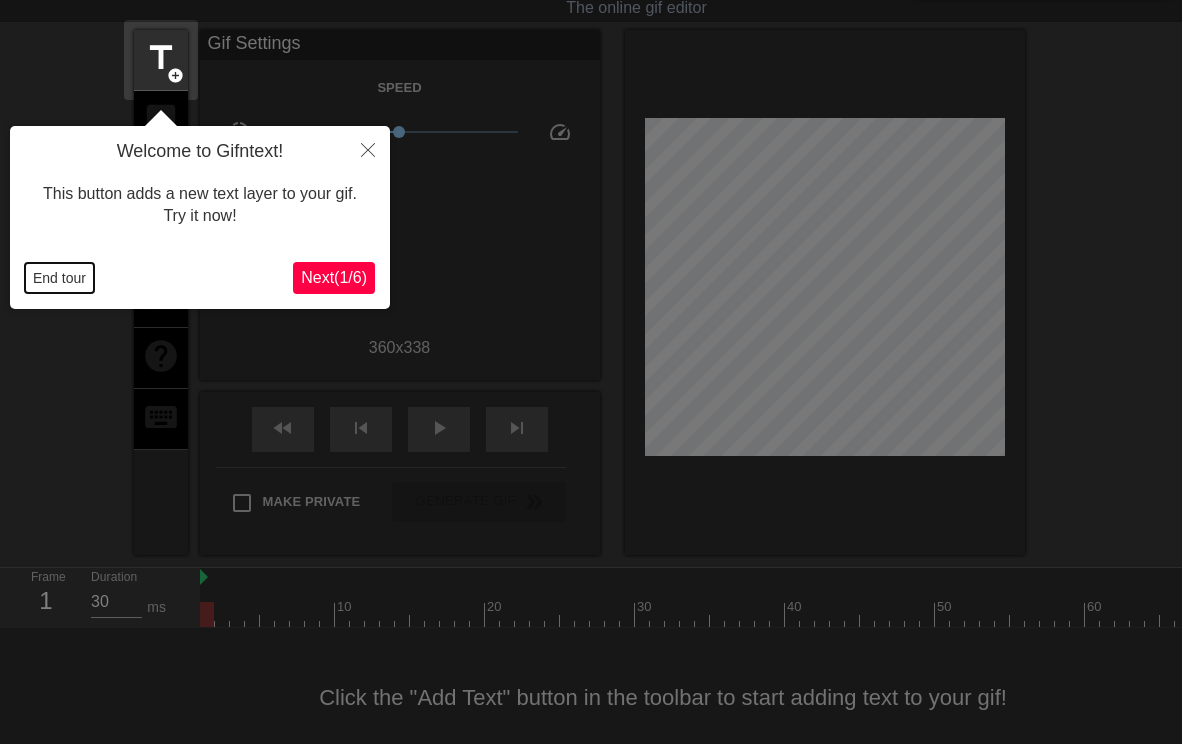 click on "End tour" at bounding box center (59, 278) 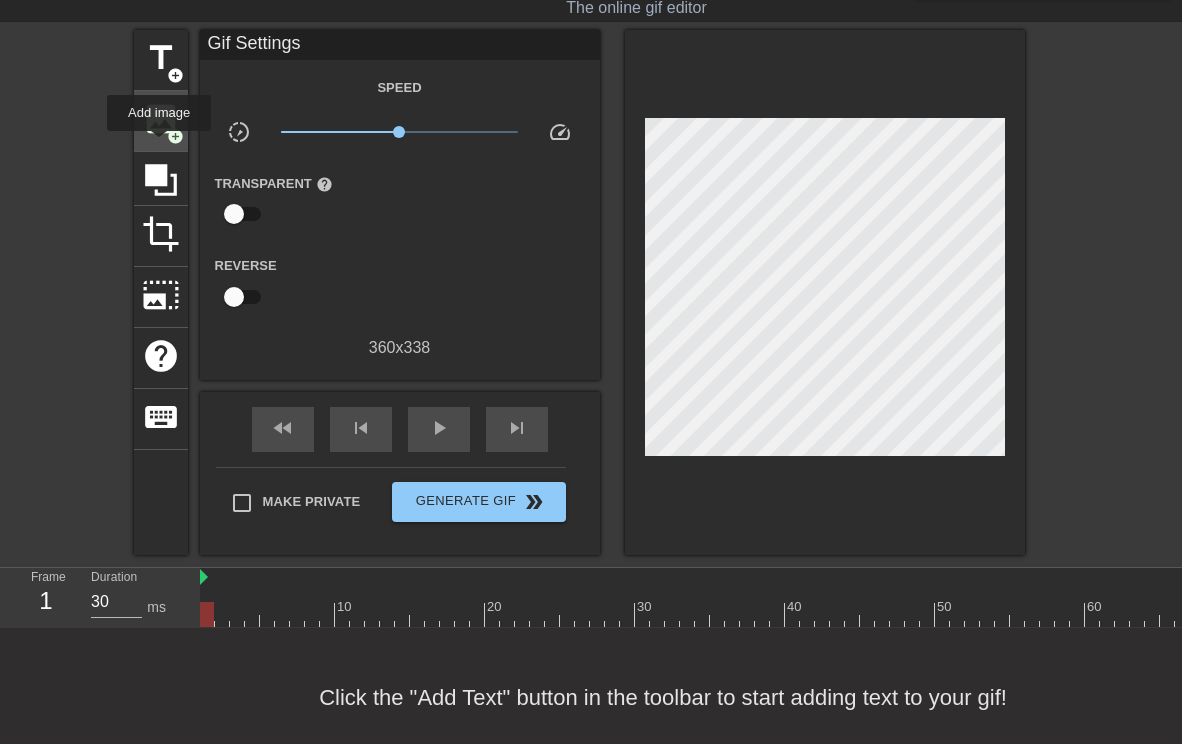 click on "image" at bounding box center (161, 119) 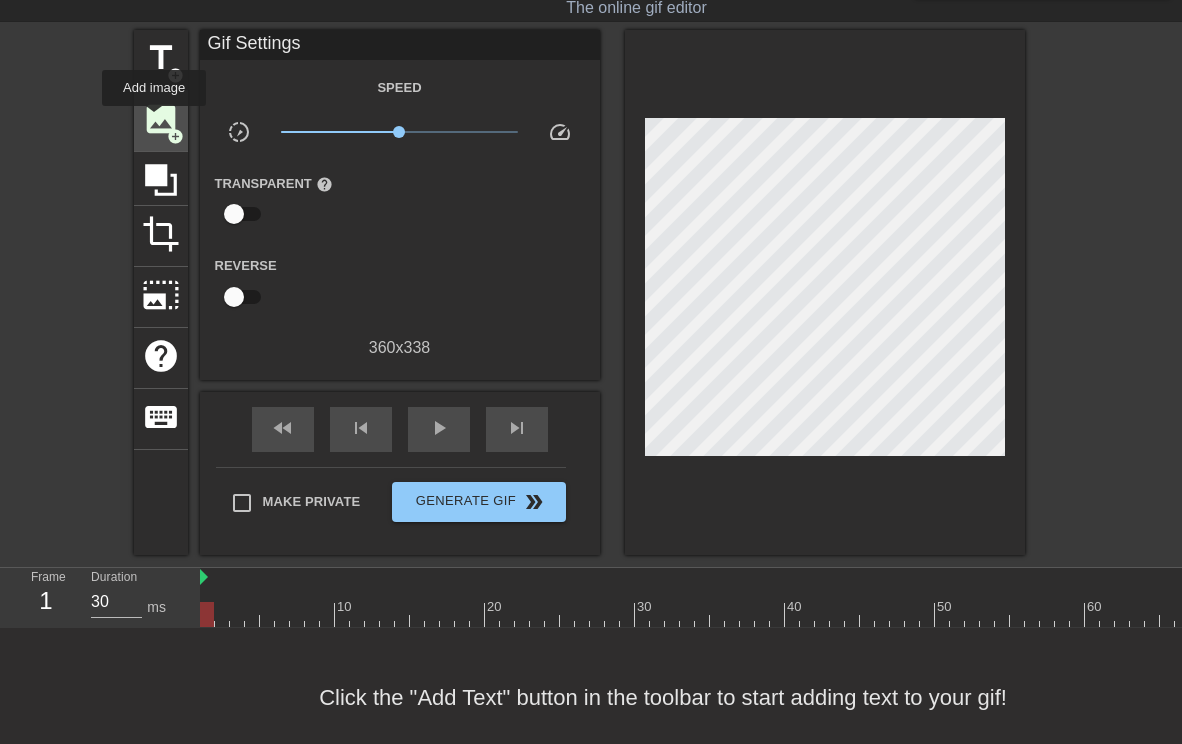 scroll, scrollTop: 0, scrollLeft: 0, axis: both 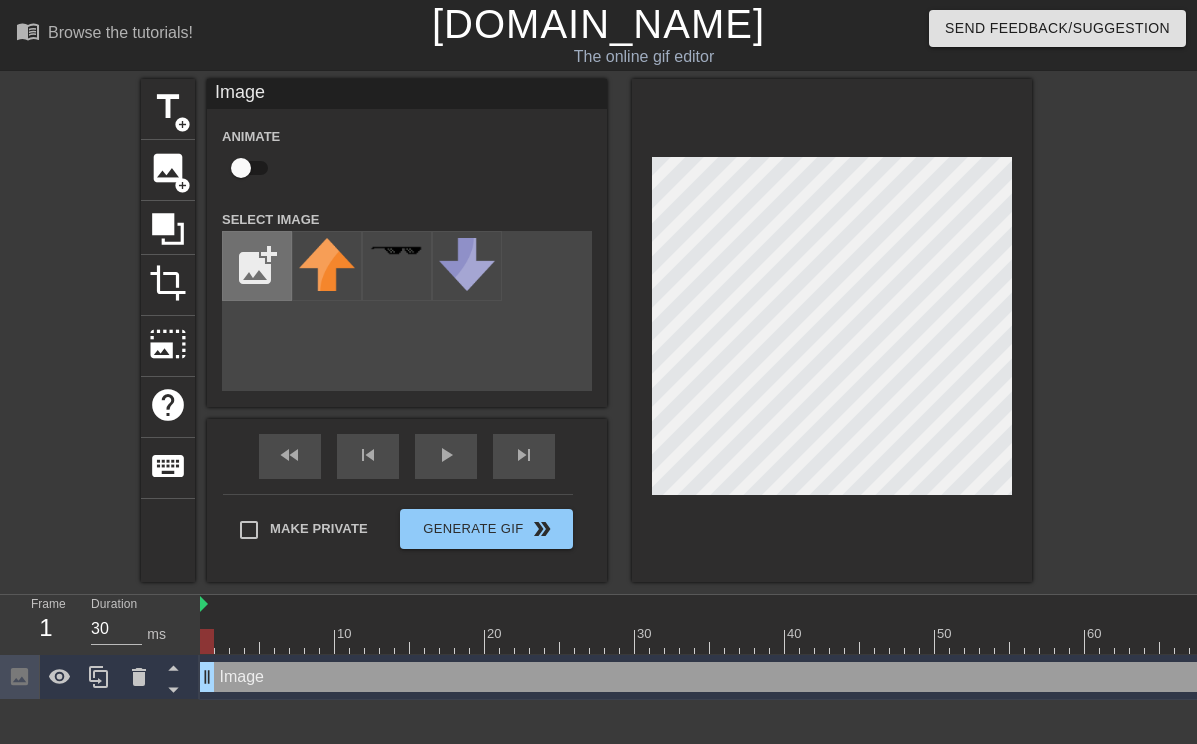 click at bounding box center (257, 266) 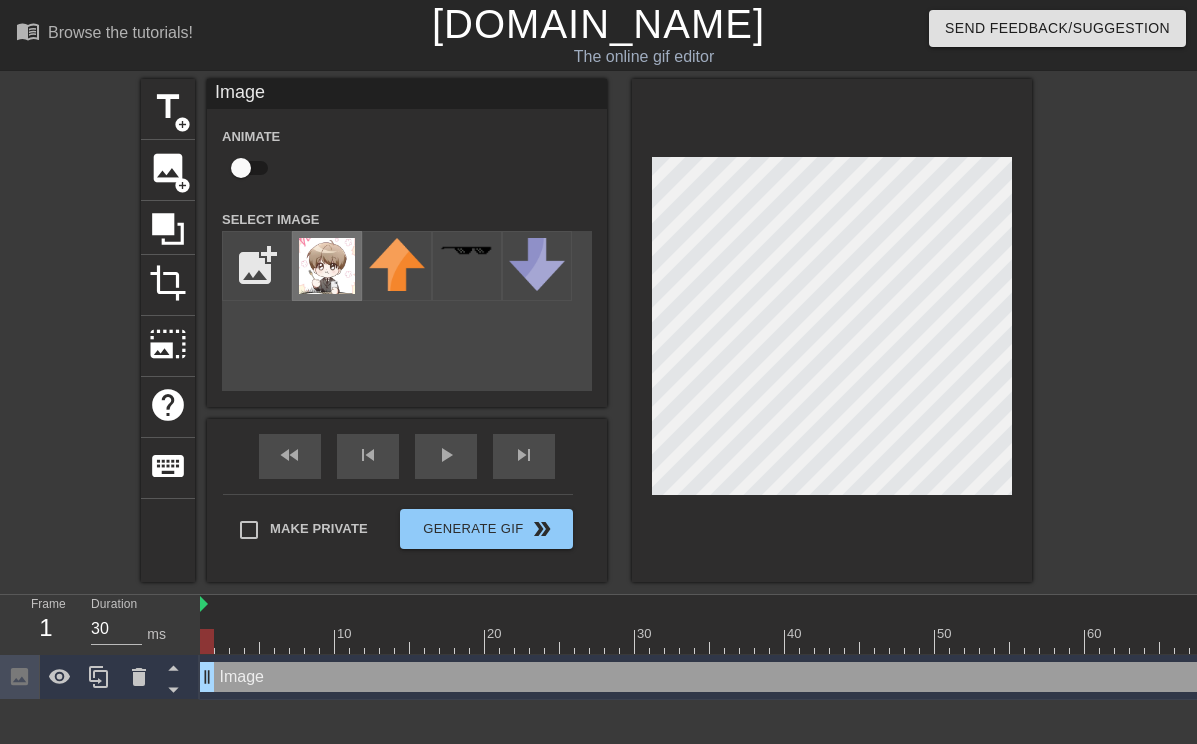 click at bounding box center [327, 266] 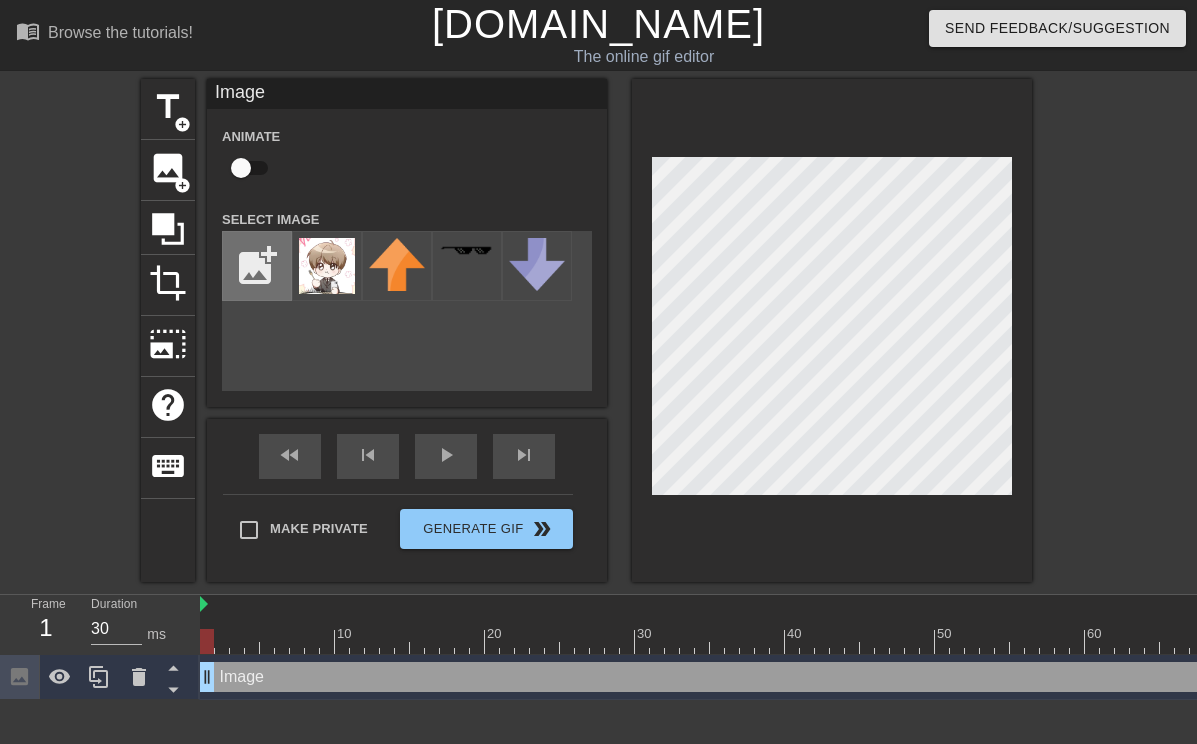 click at bounding box center [257, 266] 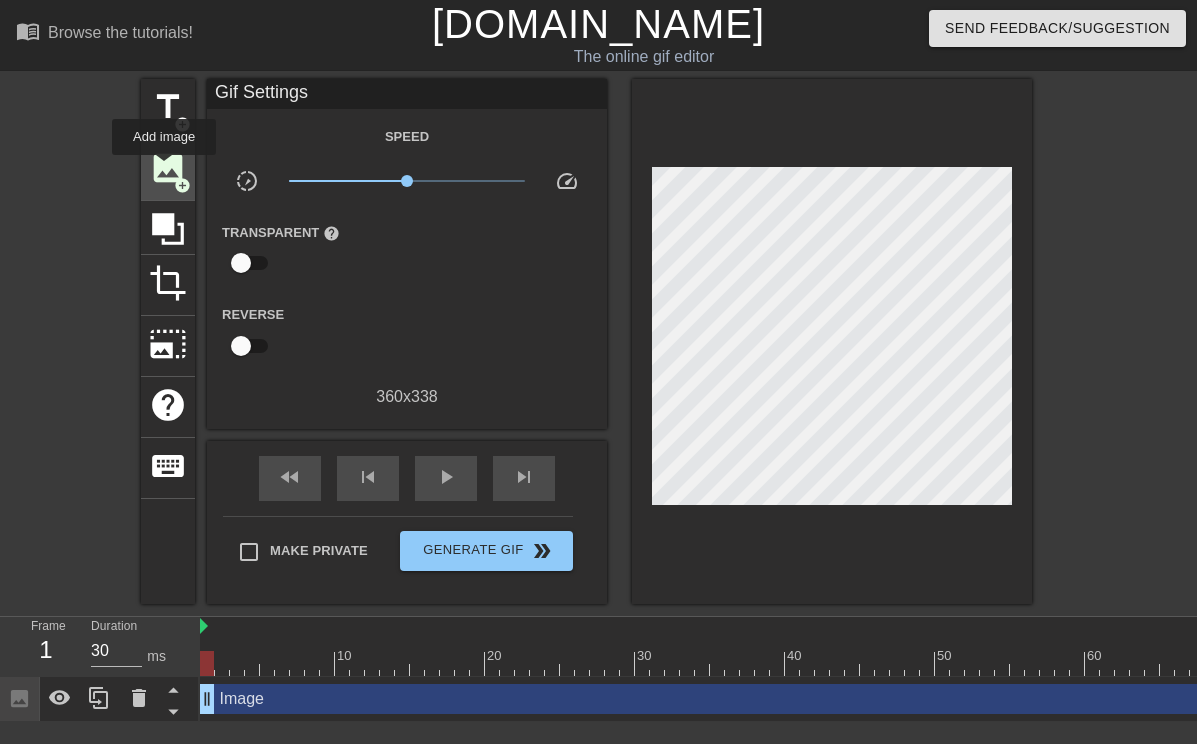 click on "image" at bounding box center [168, 168] 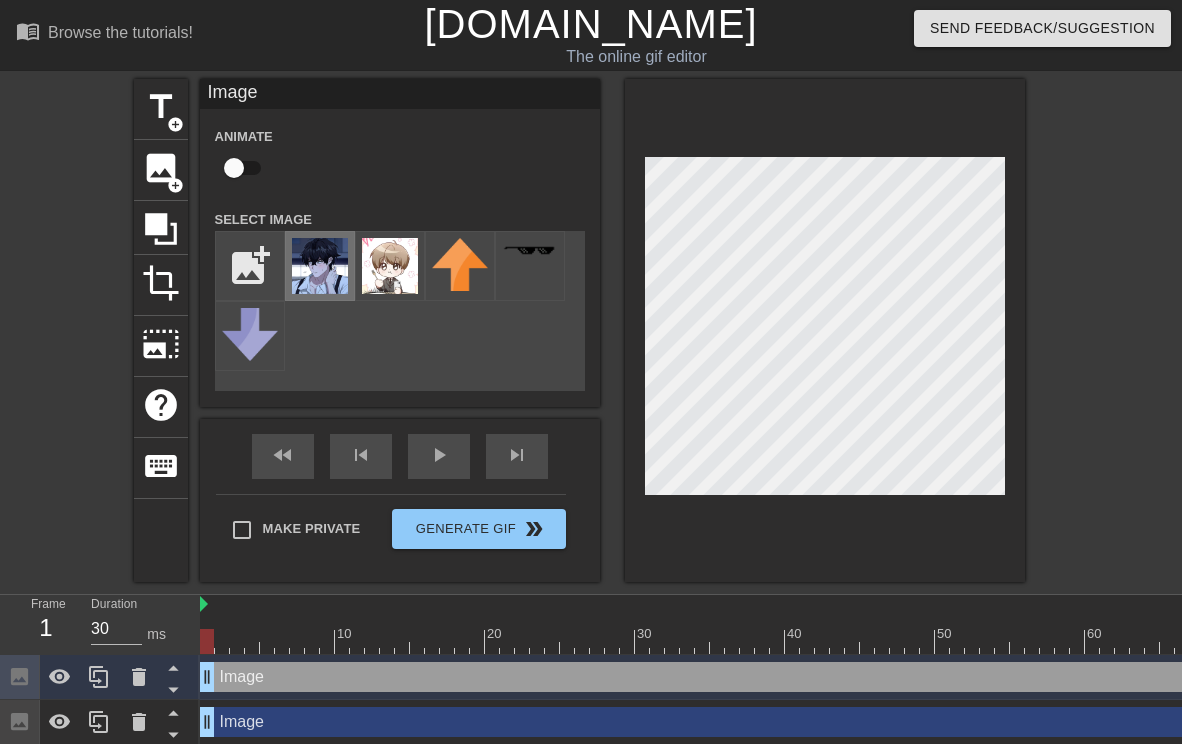 click at bounding box center [320, 266] 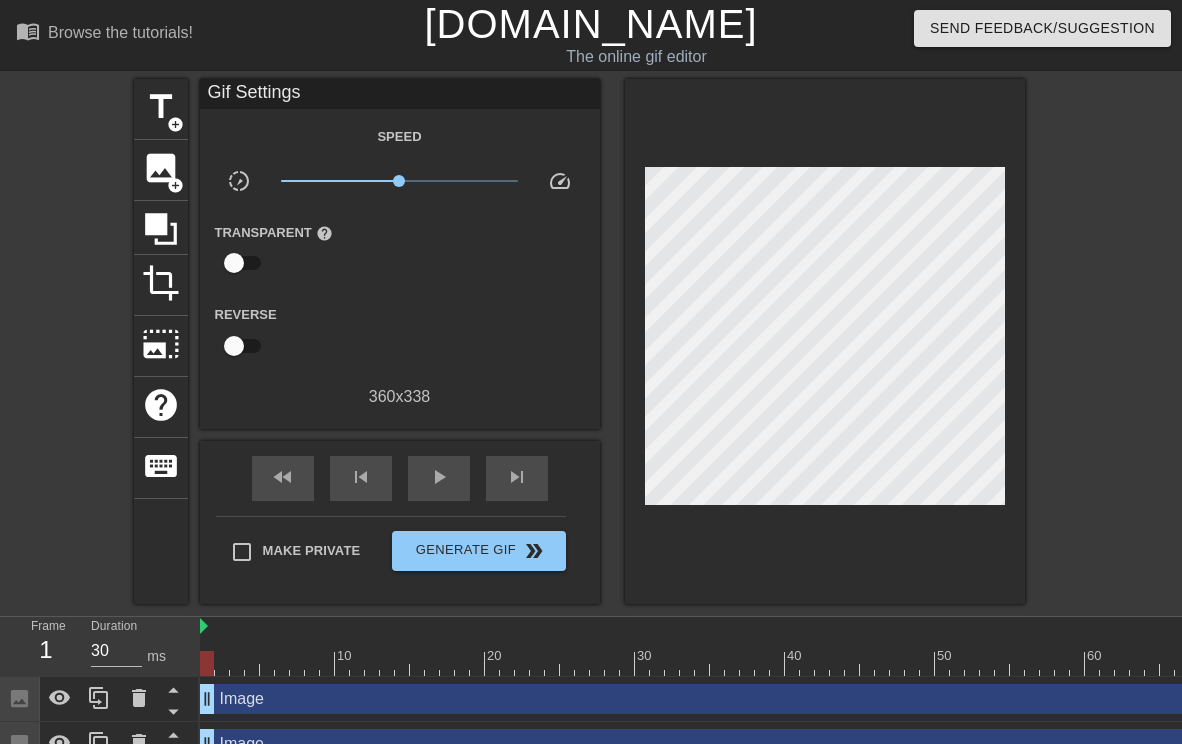 click on "title add_circle image add_circle crop photo_size_select_large help keyboard Gif Settings Speed slow_motion_video x1.00 speed Transparent help Reverse 360  x  338 fast_rewind skip_previous play_arrow skip_next Make Private Generate Gif double_arrow" at bounding box center [591, 341] 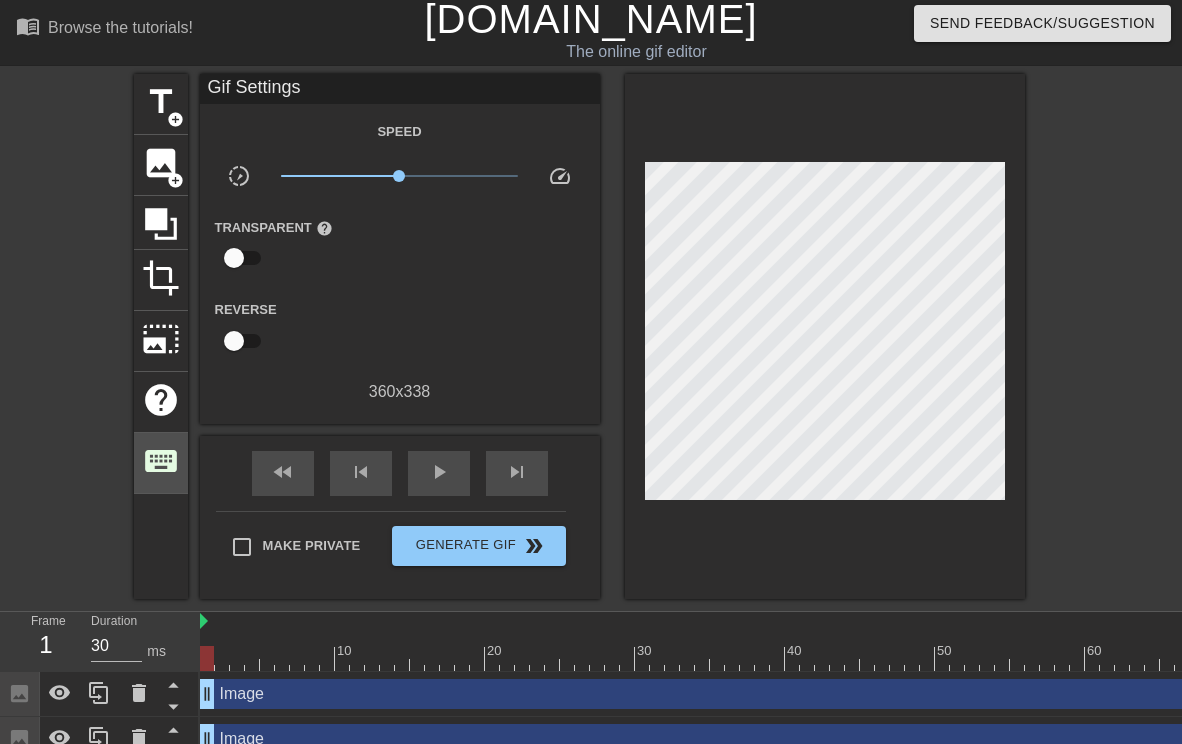 scroll, scrollTop: 37, scrollLeft: 0, axis: vertical 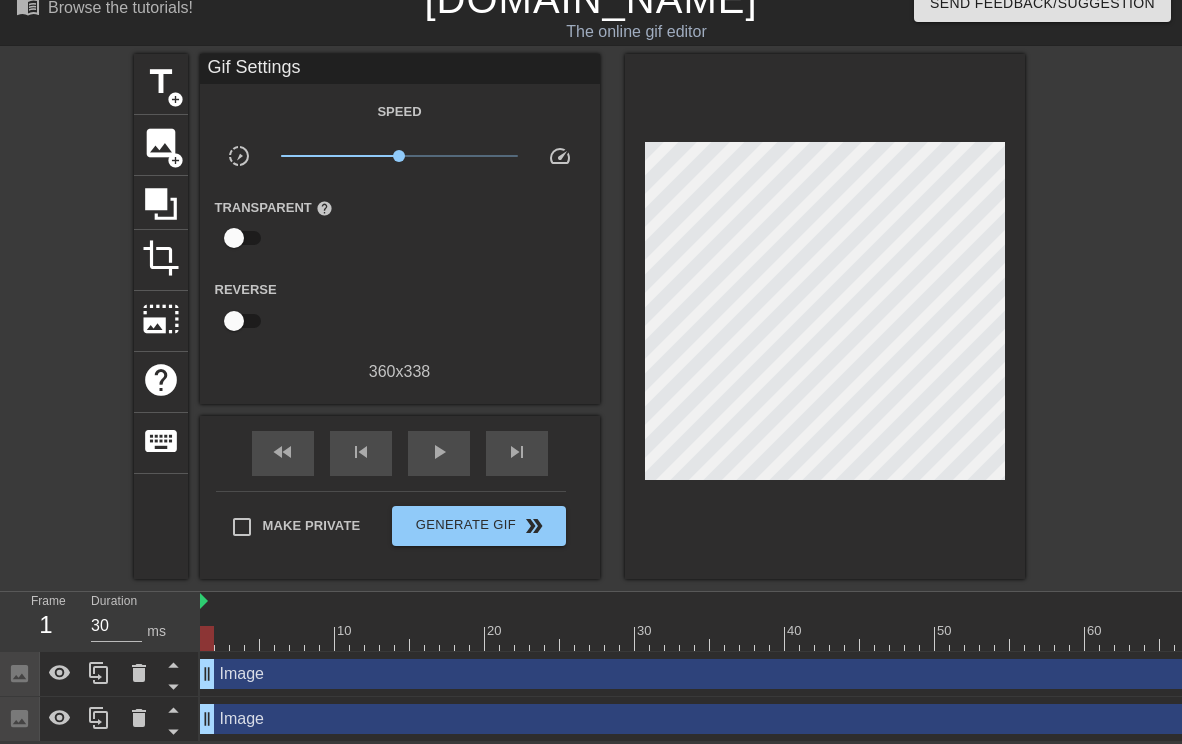 click on "Frame 1 Duration 30 ms" at bounding box center [100, 622] 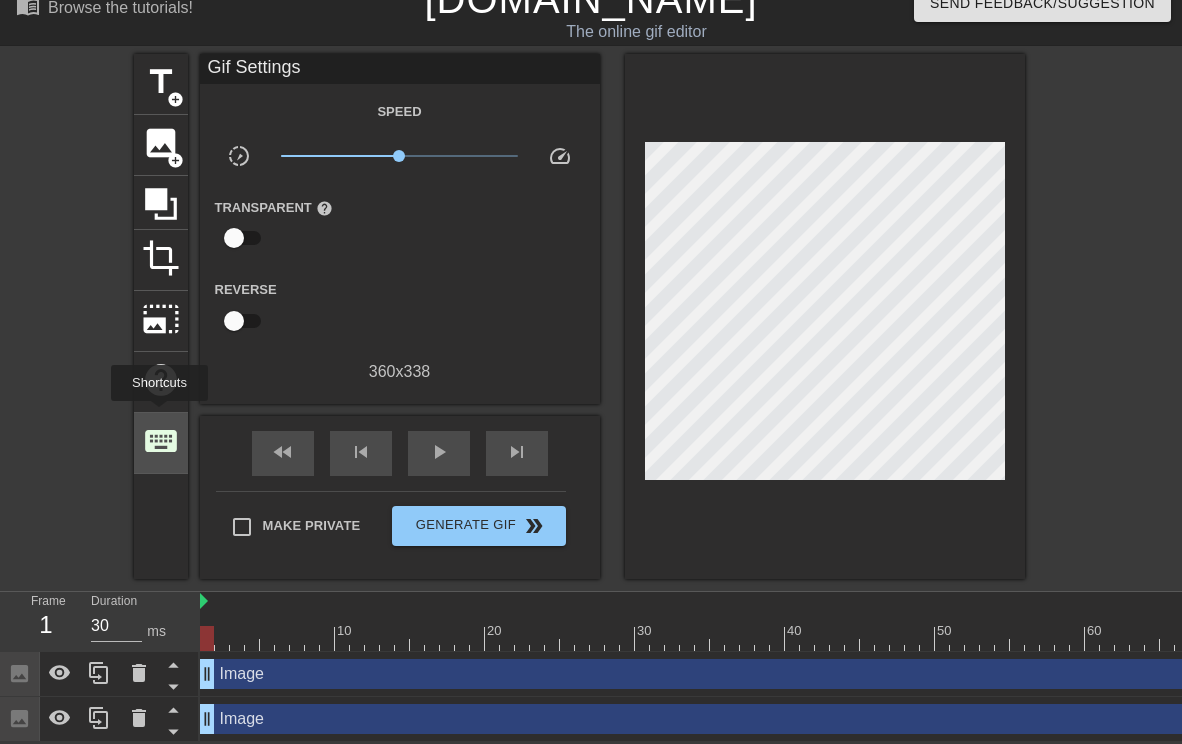 click on "keyboard" at bounding box center [161, 441] 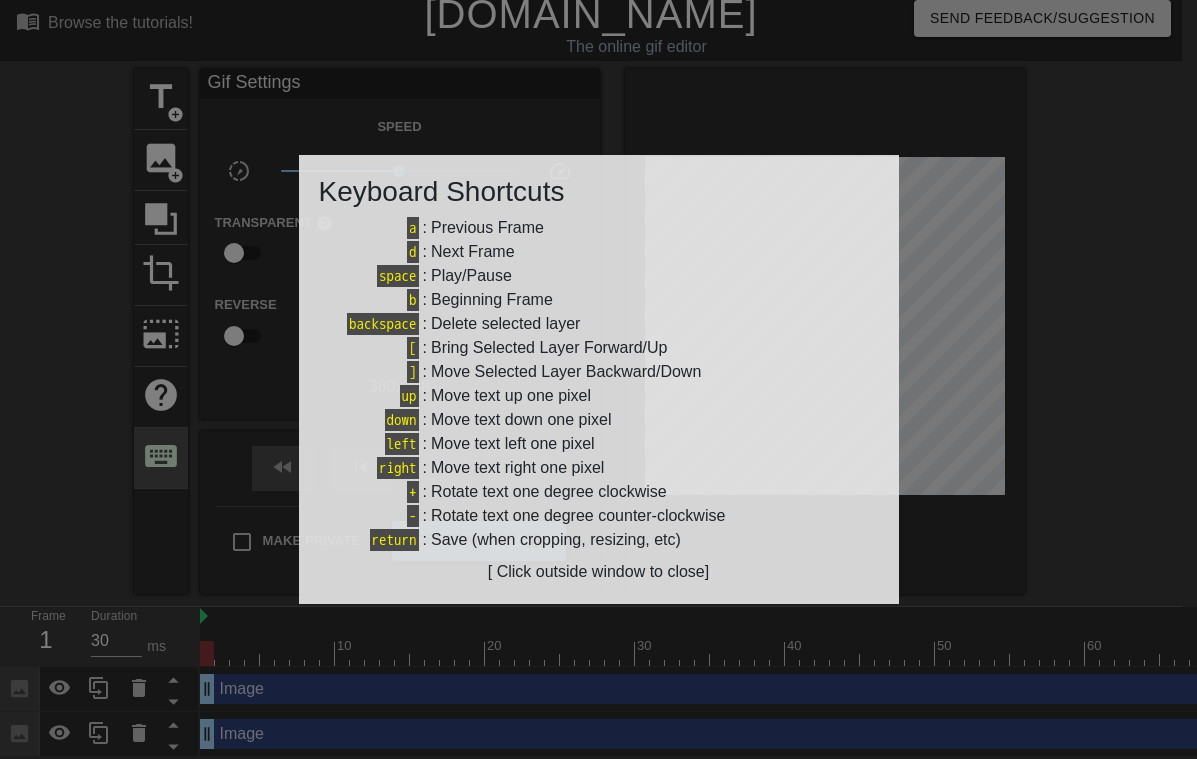 click at bounding box center [598, 379] 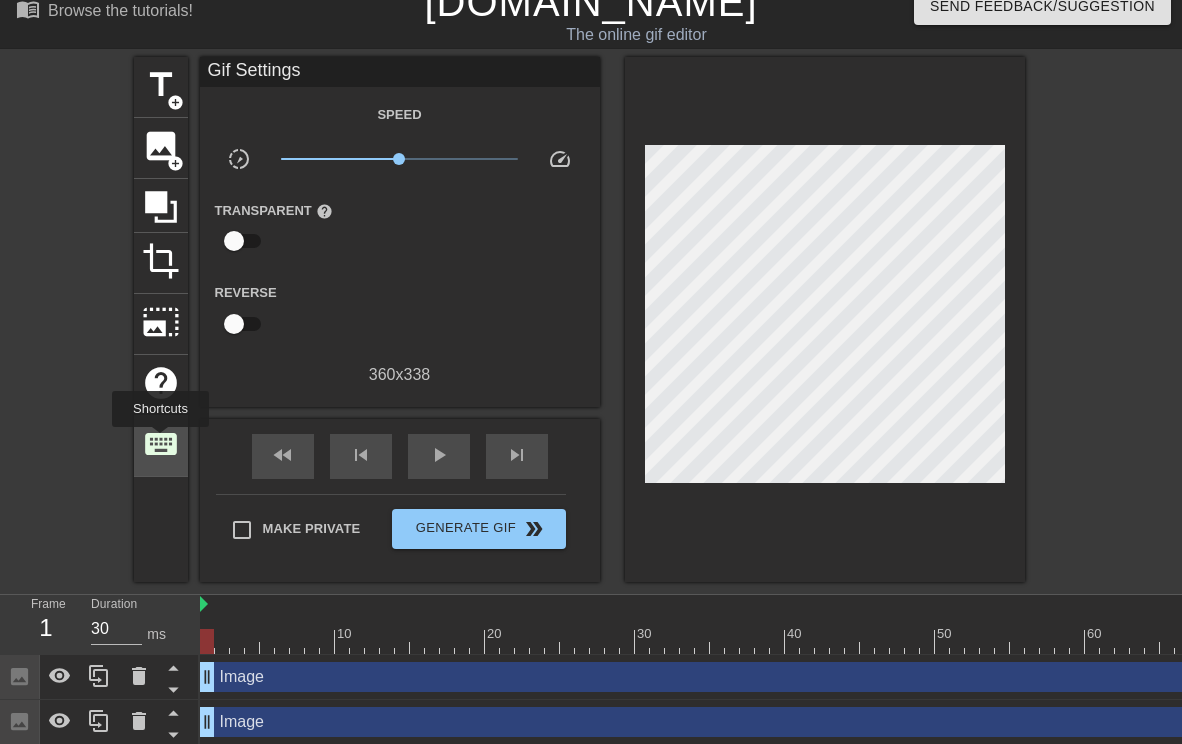 click on "keyboard" at bounding box center (161, 444) 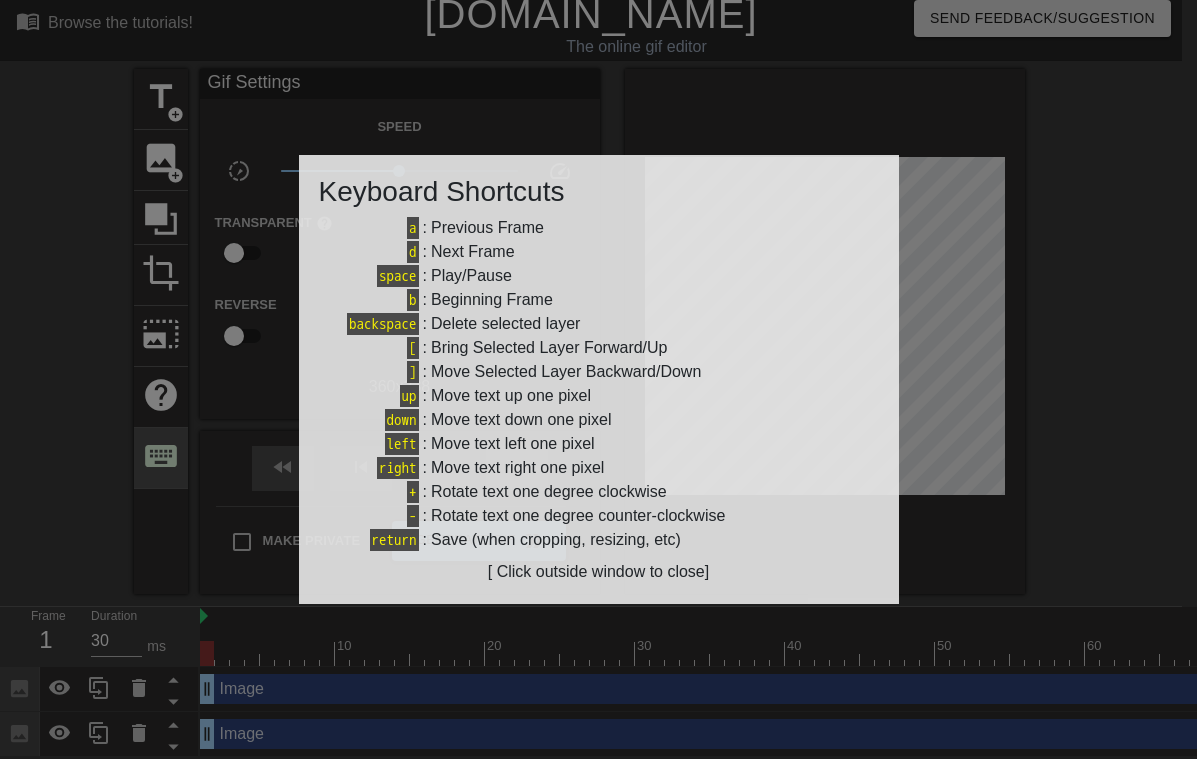 click at bounding box center (598, 379) 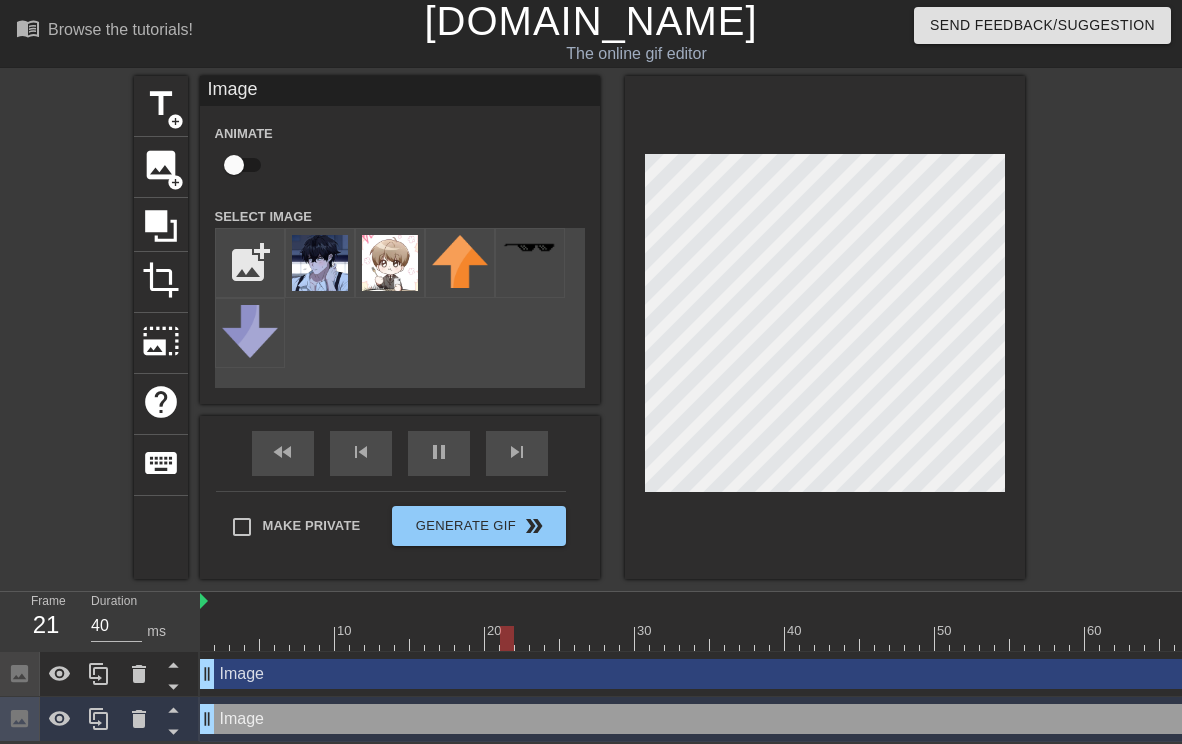 scroll, scrollTop: 16, scrollLeft: 0, axis: vertical 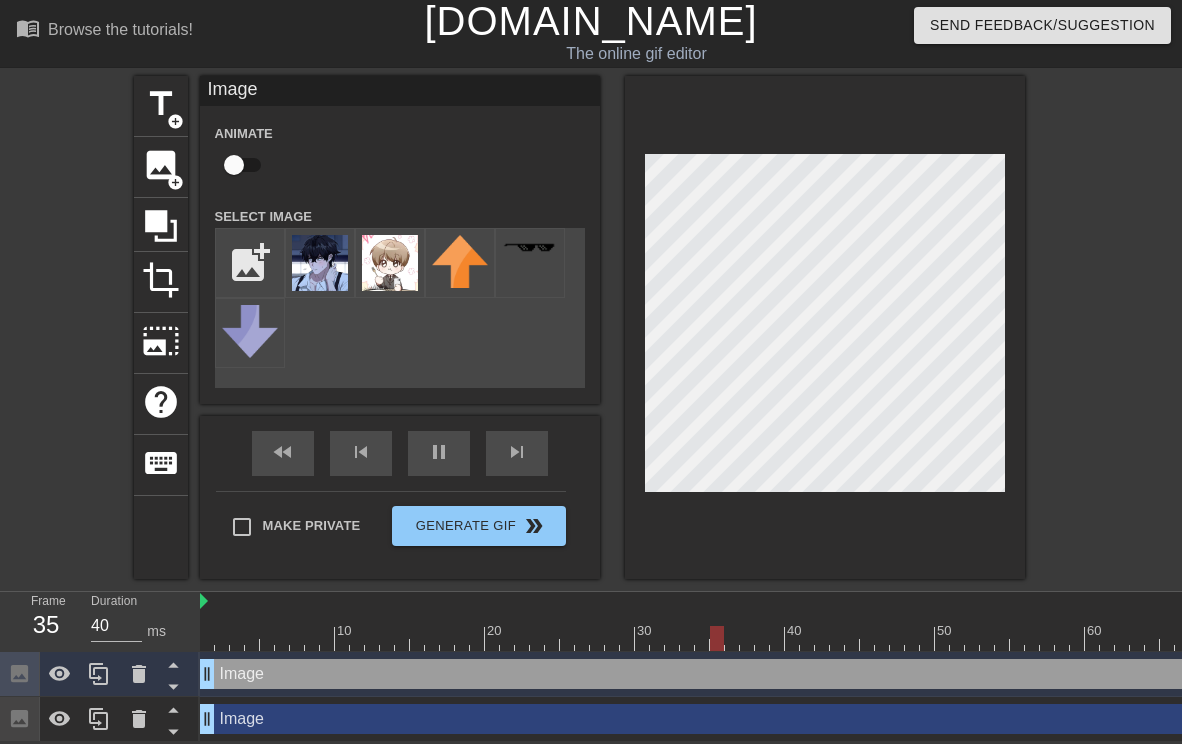 click on "title add_circle image add_circle crop photo_size_select_large help keyboard Image Animate Select Image add_photo_alternate fast_rewind skip_previous pause skip_next Make Private Generate Gif double_arrow" at bounding box center (591, 327) 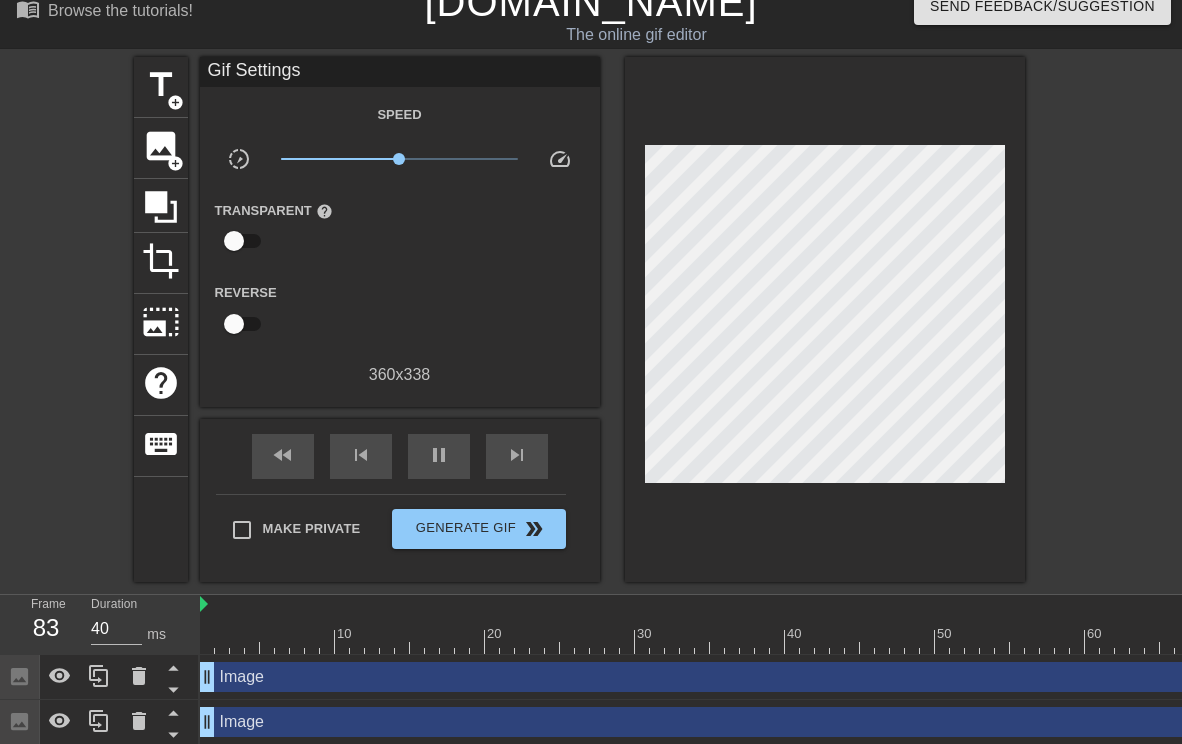 scroll, scrollTop: 16, scrollLeft: 0, axis: vertical 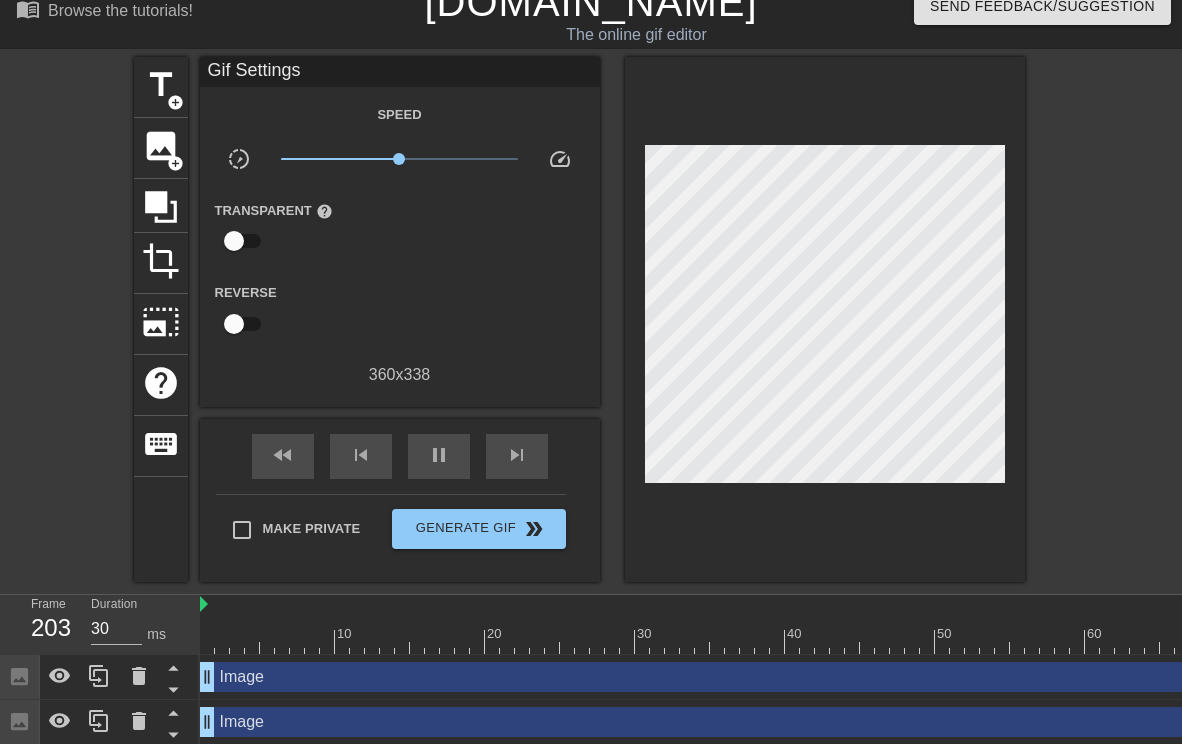 click on "title add_circle image add_circle crop photo_size_select_large help keyboard Gif Settings Speed slow_motion_video x1.00 speed Transparent help Reverse 360  x  338 fast_rewind skip_previous pause skip_next Make Private Generate Gif double_arrow" at bounding box center (591, 319) 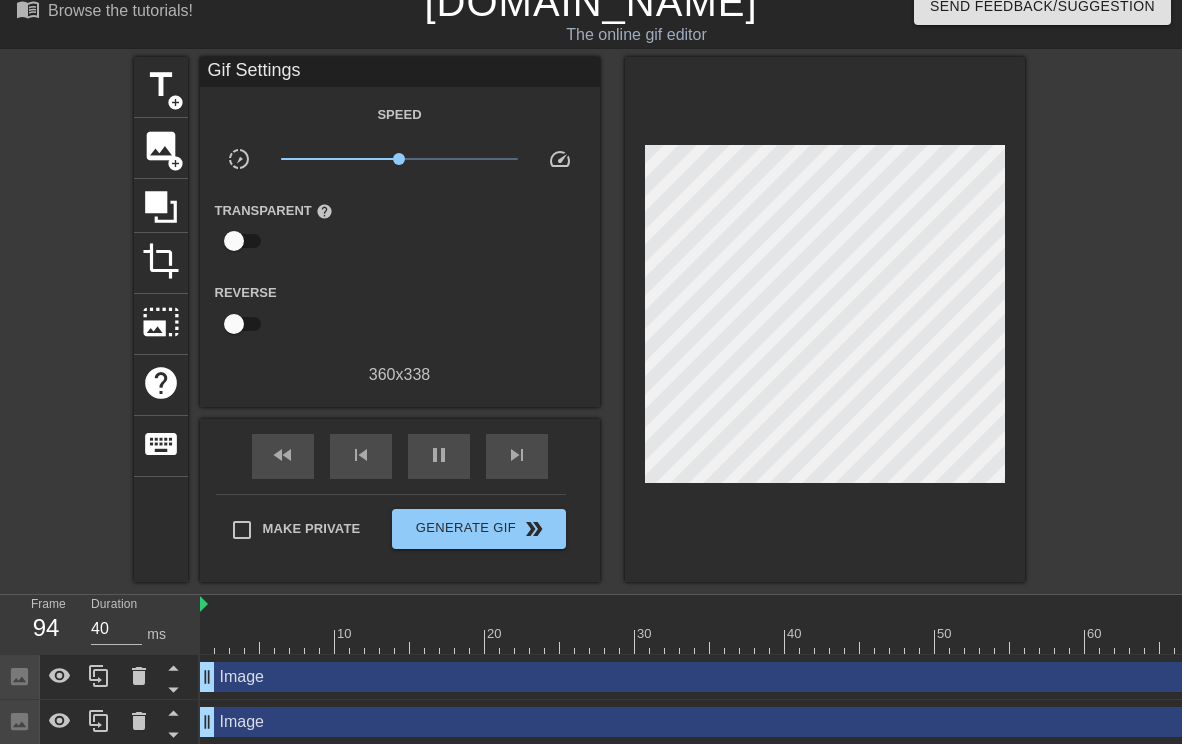 scroll, scrollTop: 16, scrollLeft: 0, axis: vertical 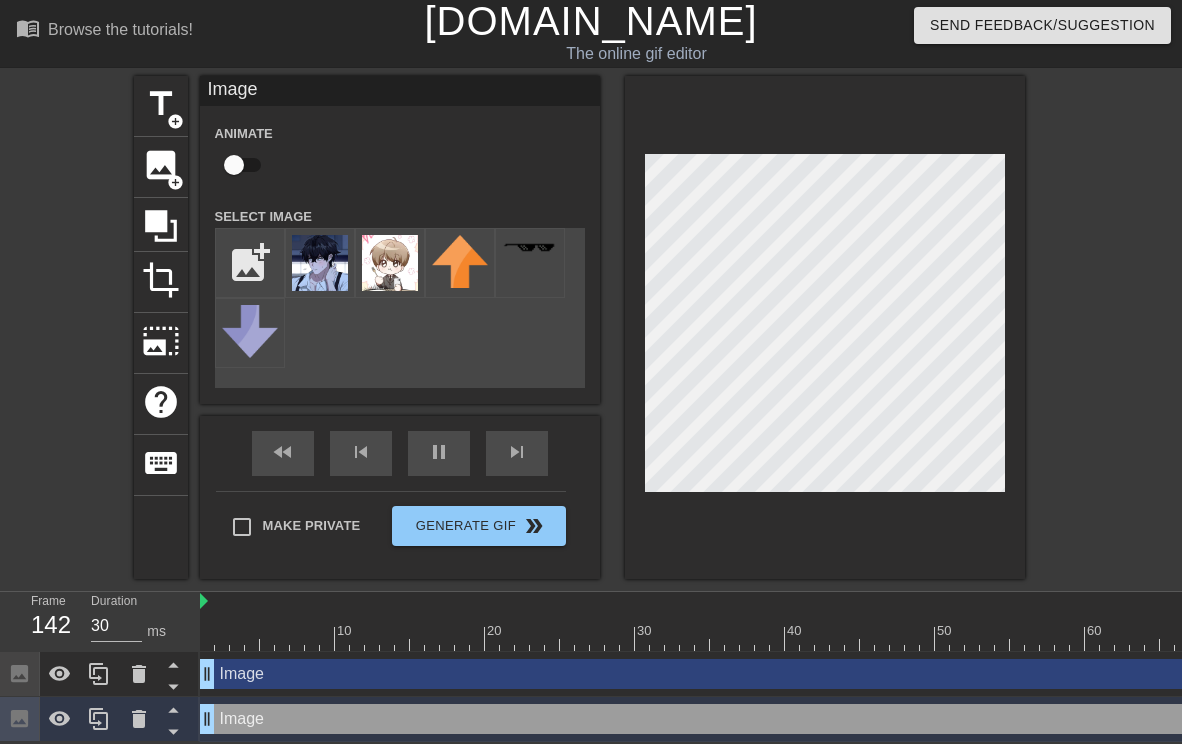 click on "title add_circle image add_circle crop photo_size_select_large help keyboard Image Animate Select Image add_photo_alternate fast_rewind skip_previous pause skip_next Make Private Generate Gif double_arrow" at bounding box center (591, 327) 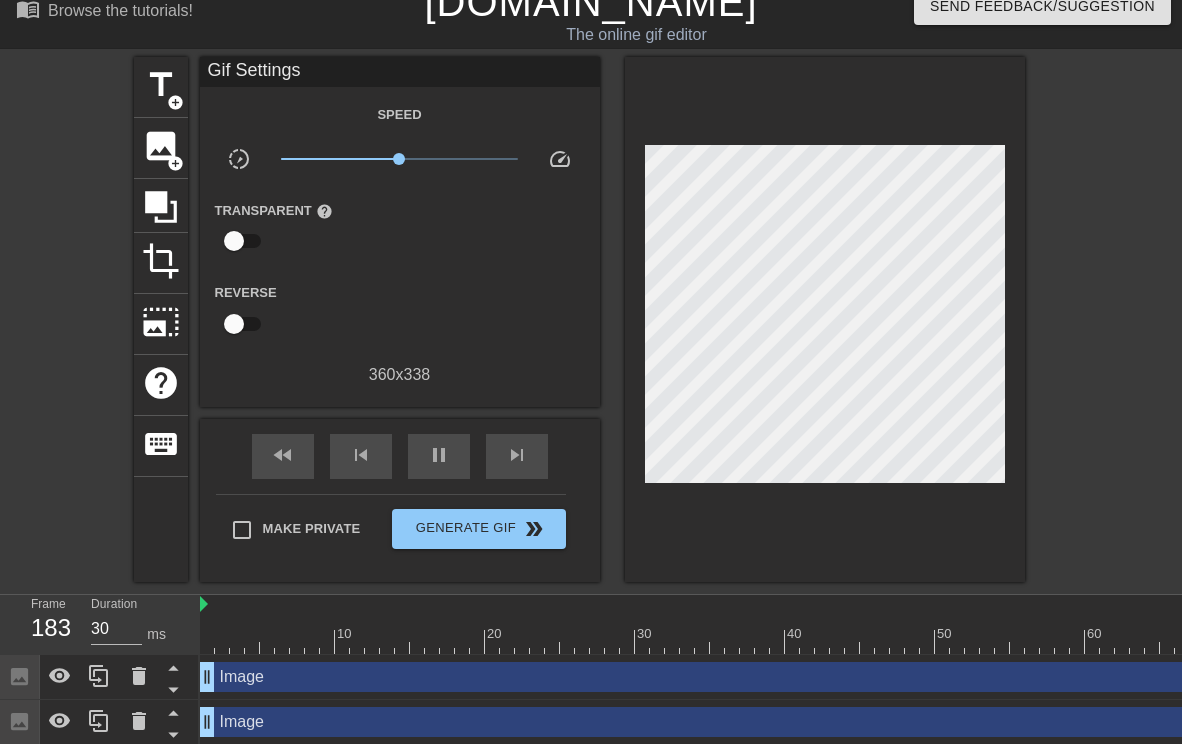 scroll, scrollTop: 16, scrollLeft: 0, axis: vertical 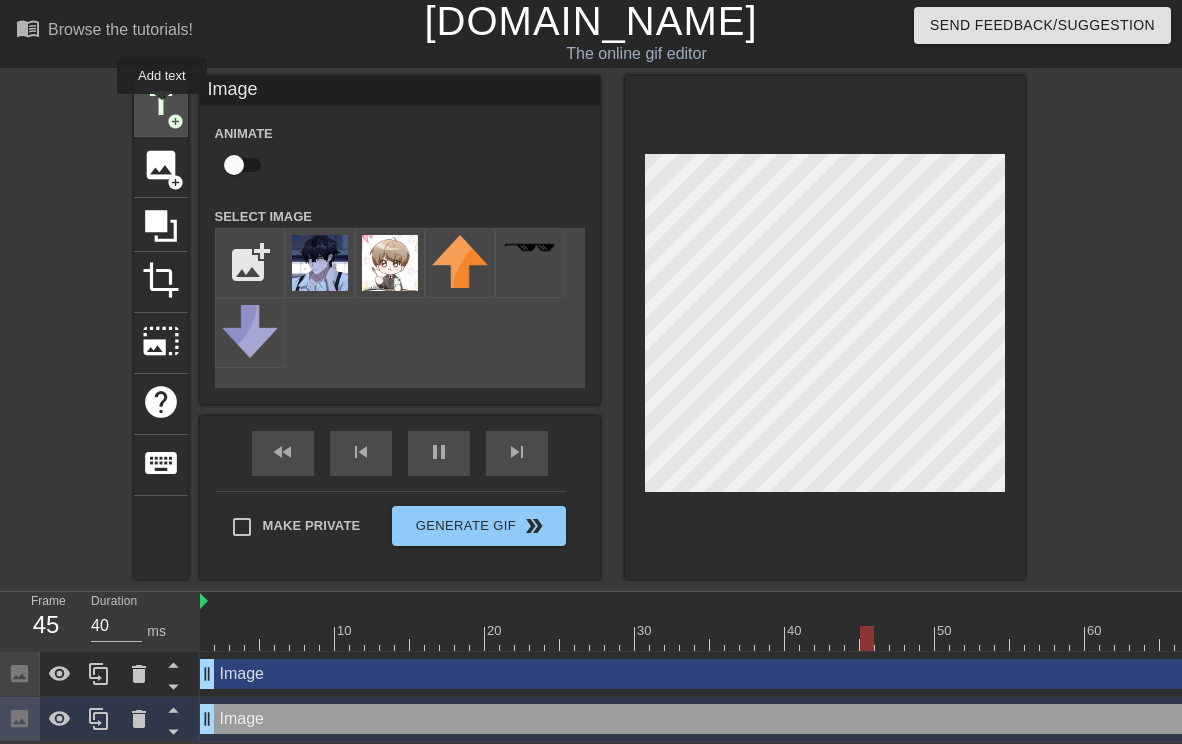 click on "title" at bounding box center (161, 104) 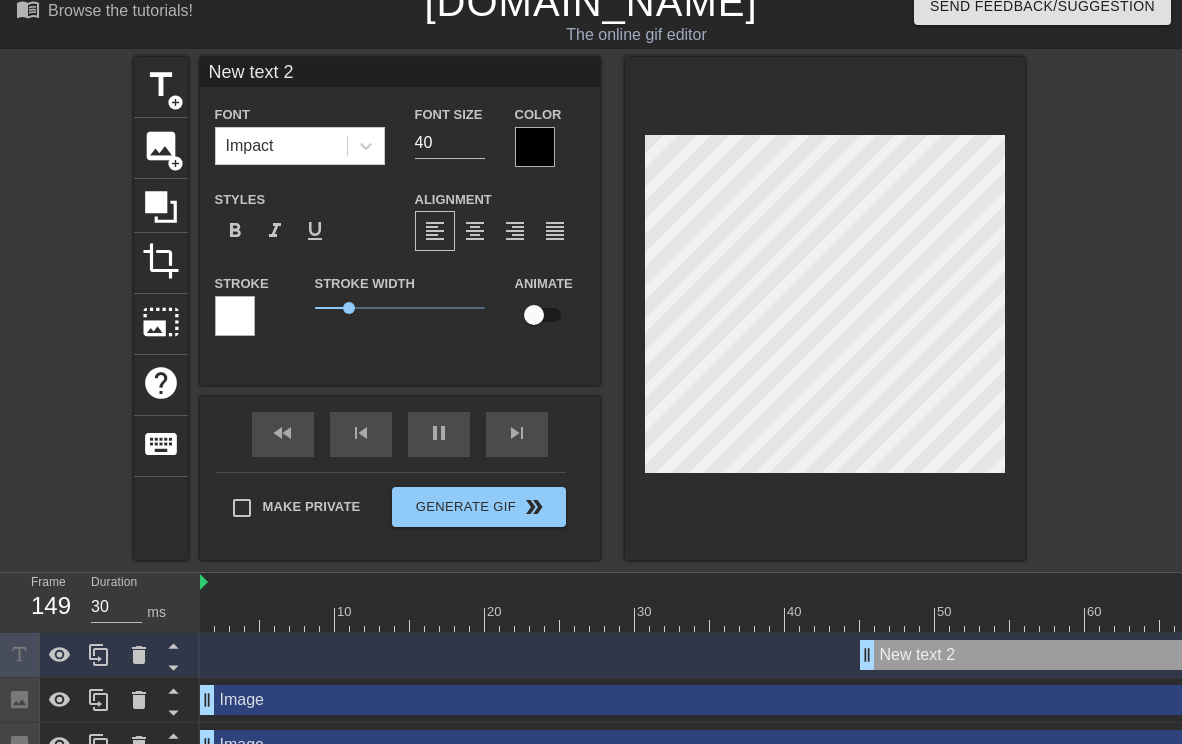 scroll, scrollTop: 3, scrollLeft: 5, axis: both 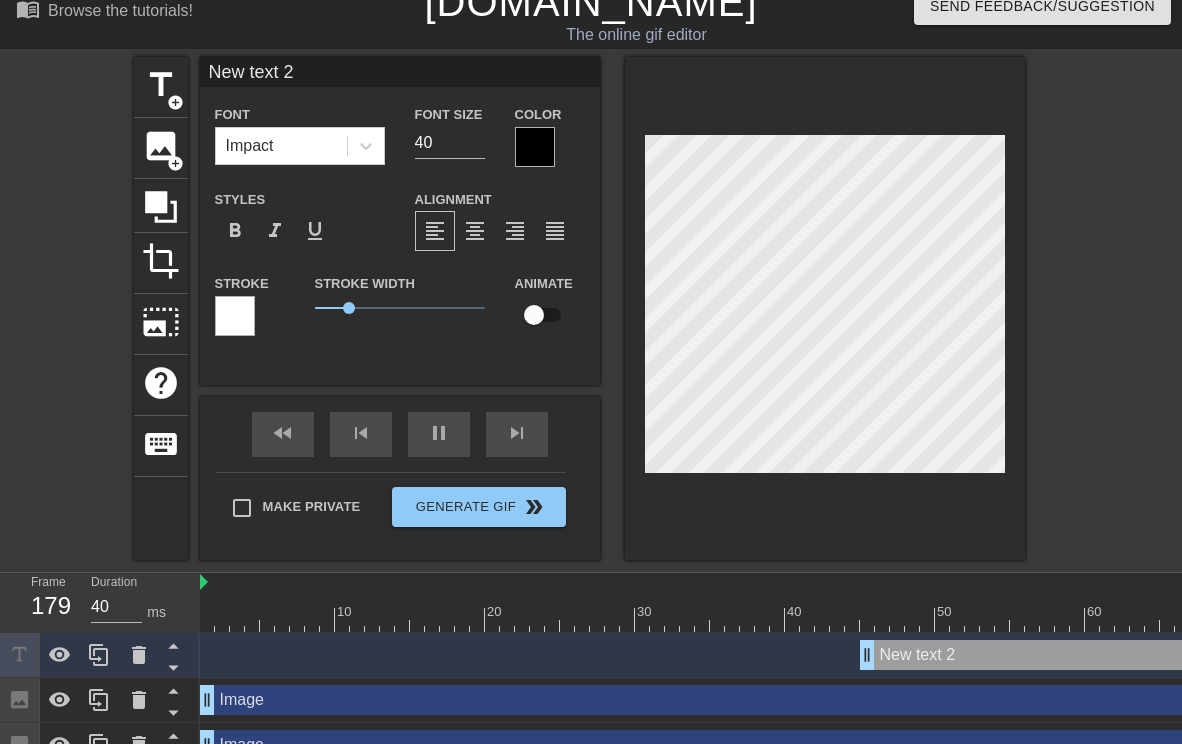 type on "30" 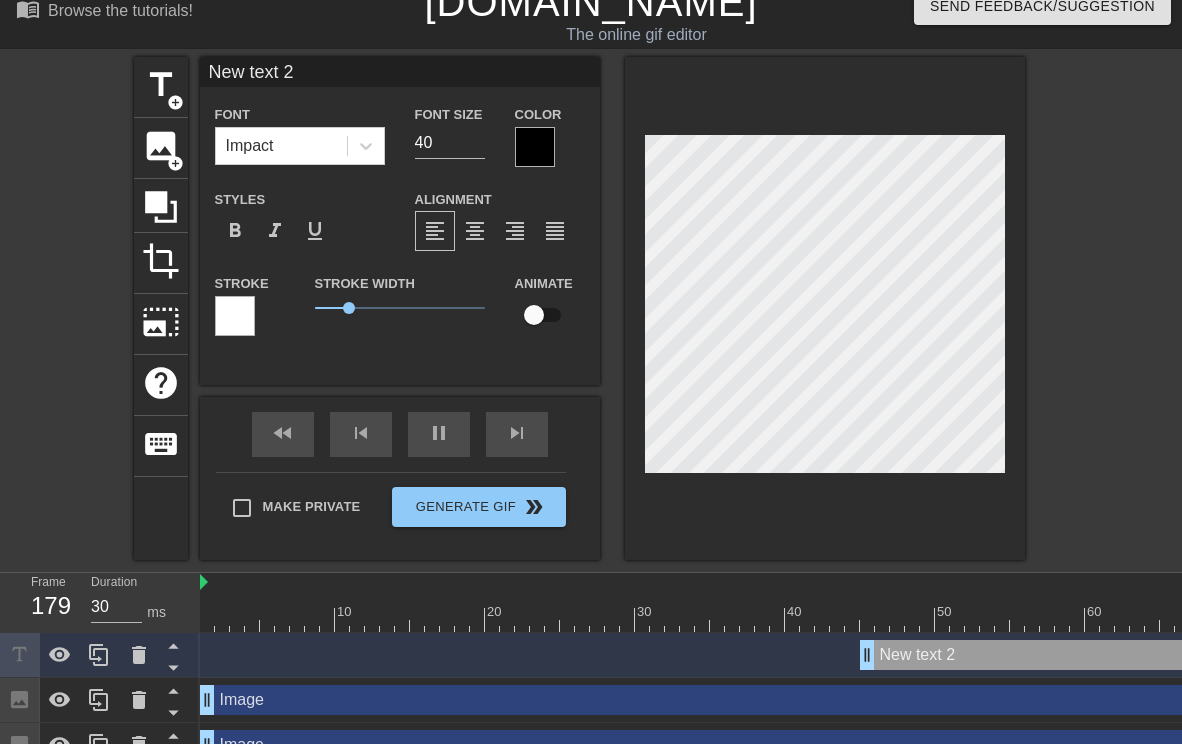 type on "m" 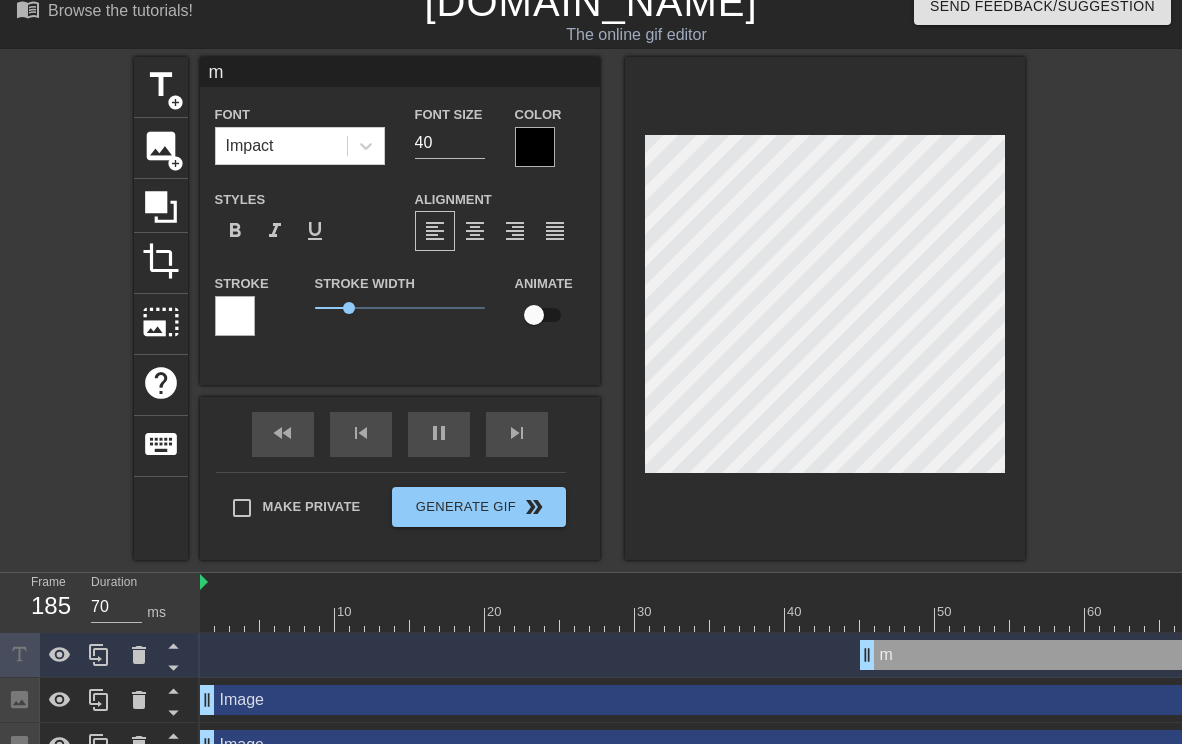 type on "30" 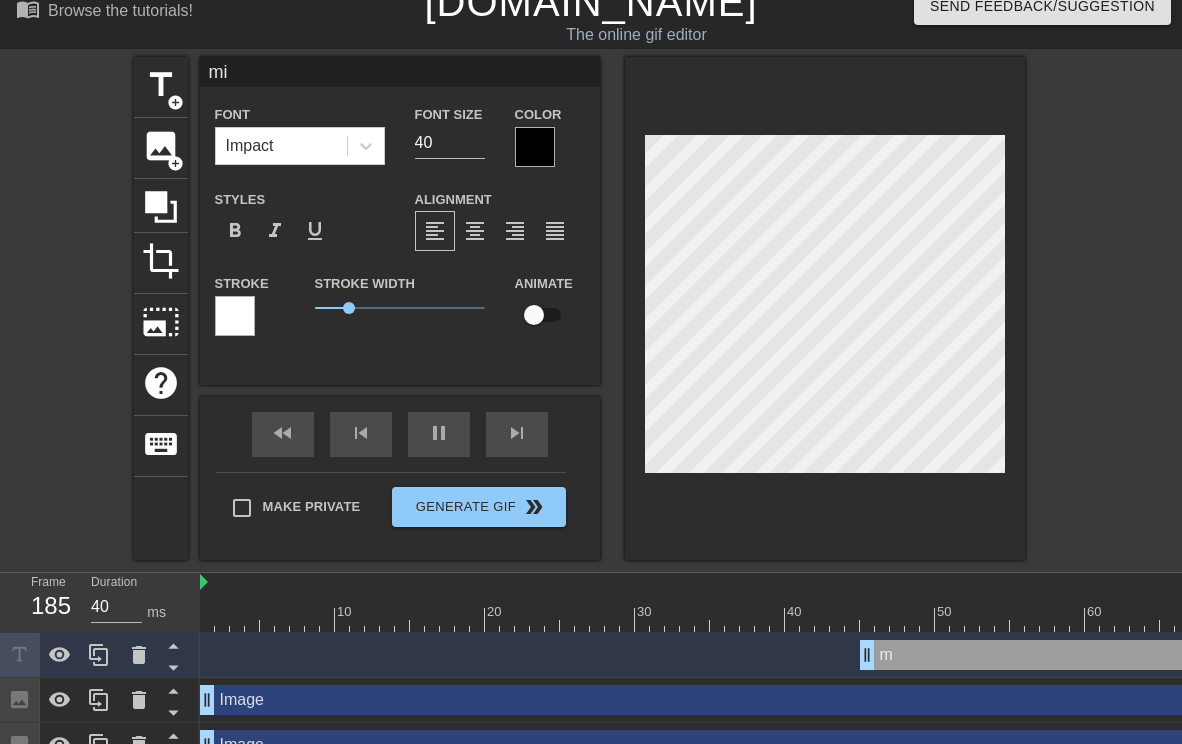 type on "30" 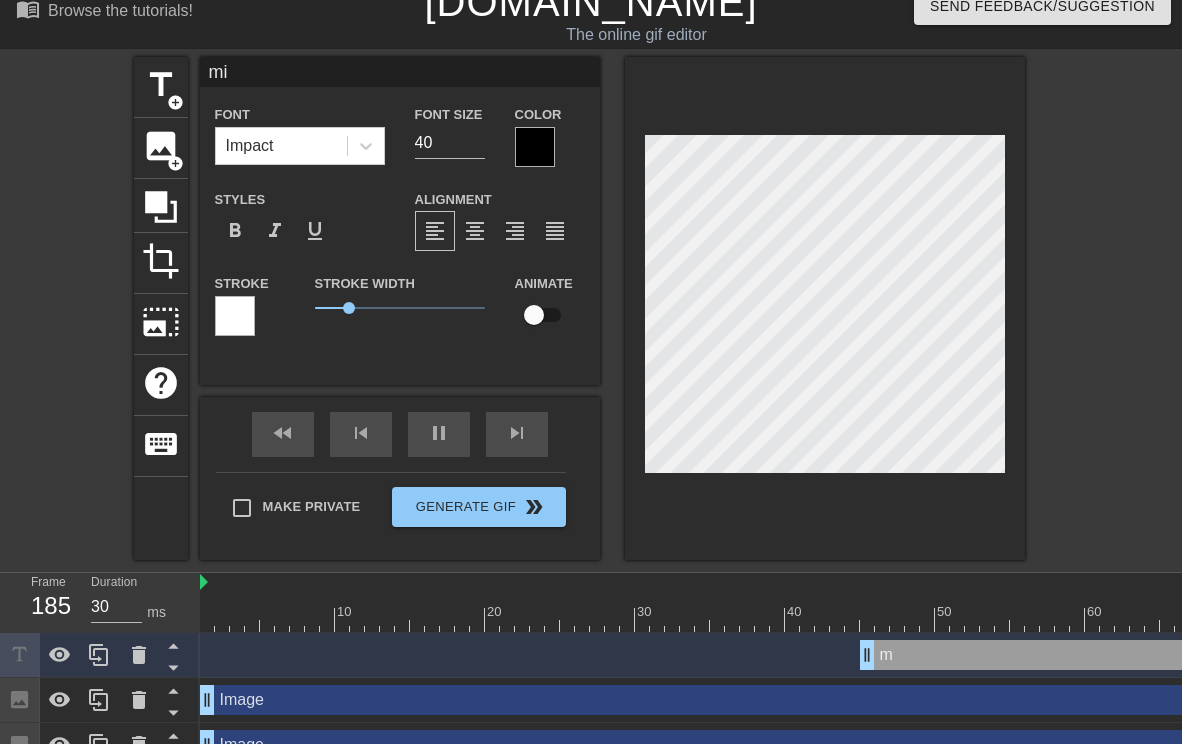 type on "mic" 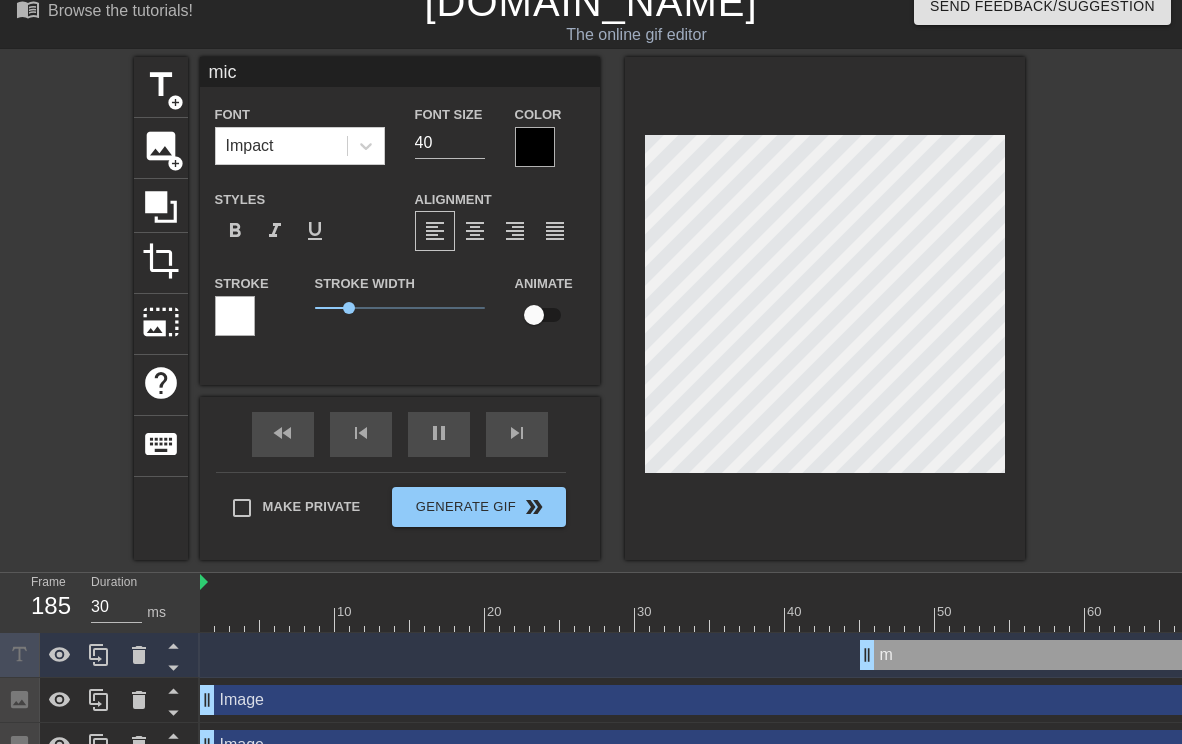 type on "40" 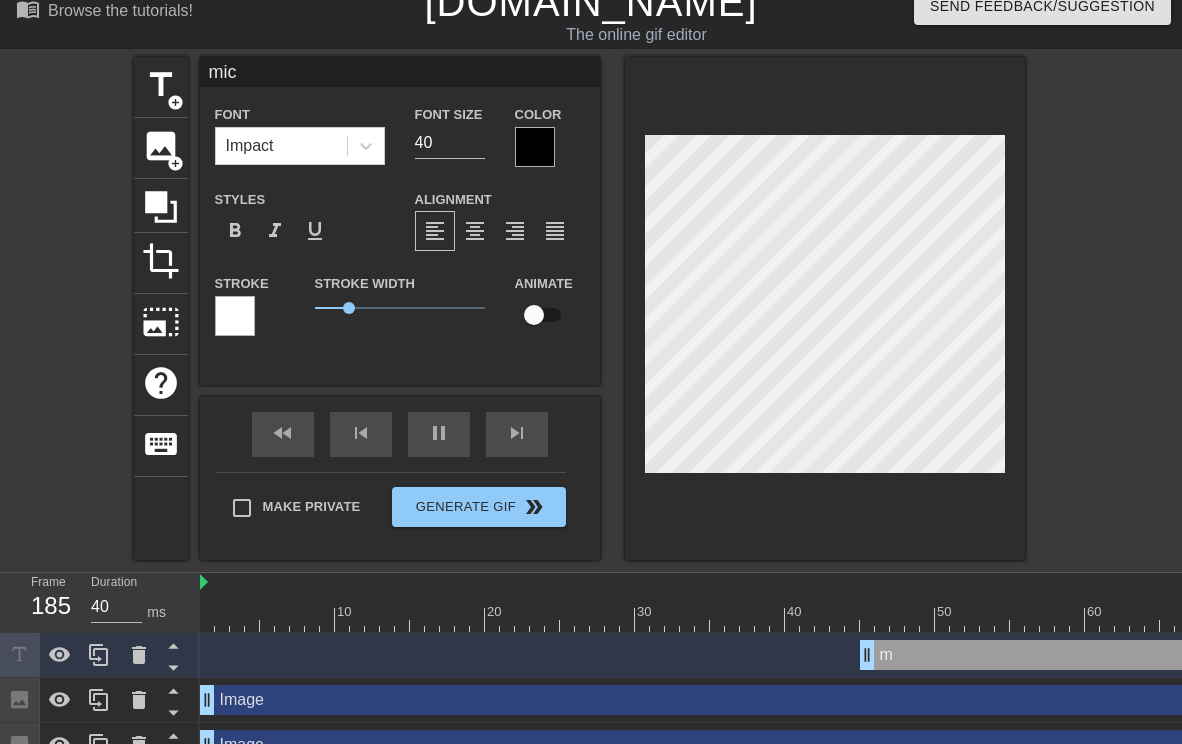 type on "mich" 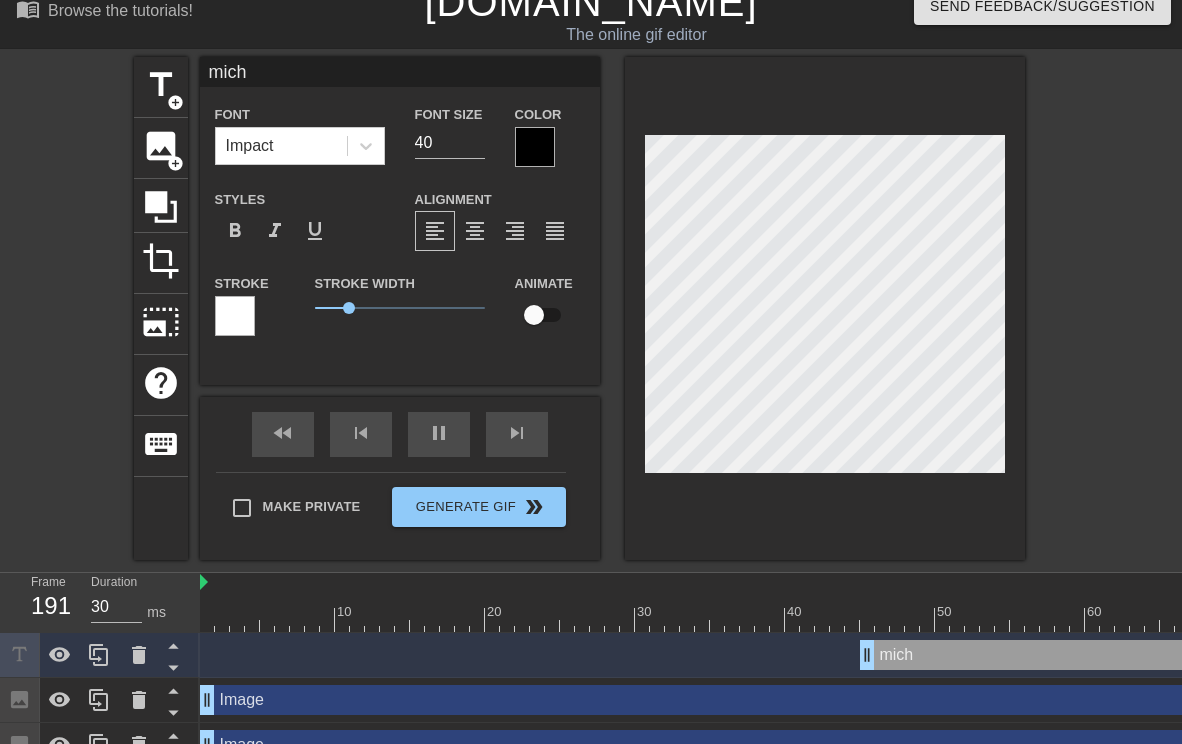 type on "70" 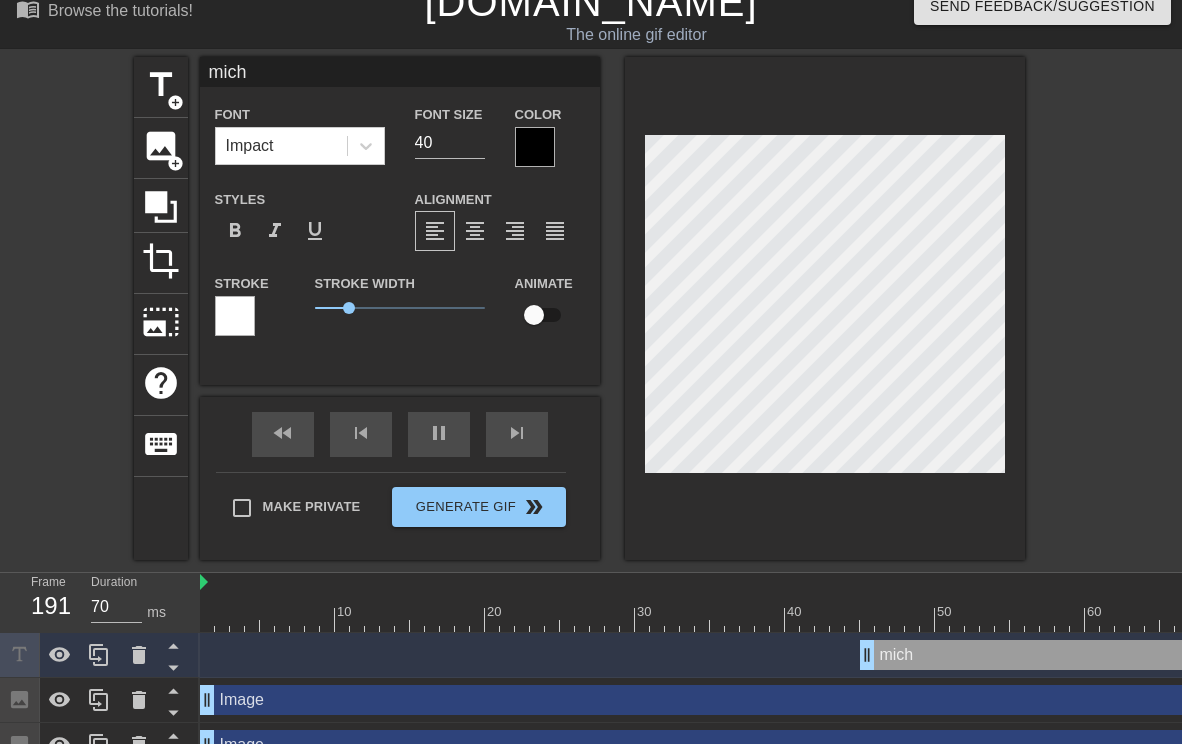 type on "michn" 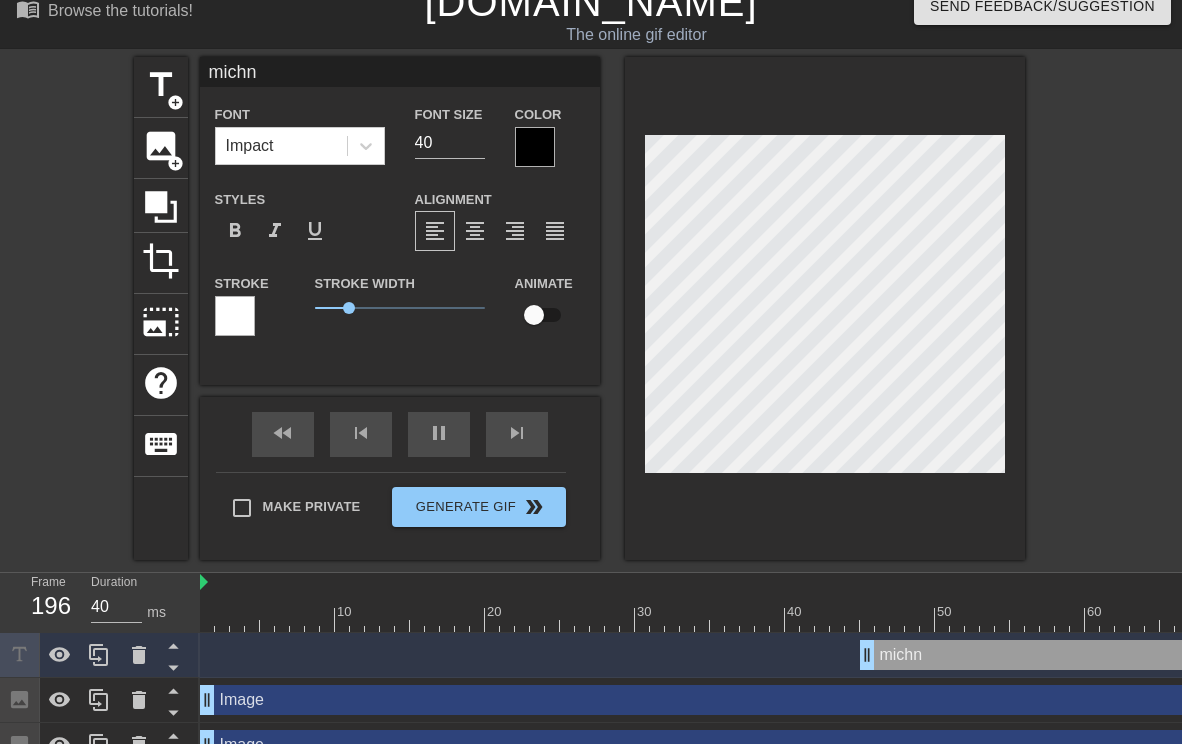 scroll, scrollTop: 3, scrollLeft: 4, axis: both 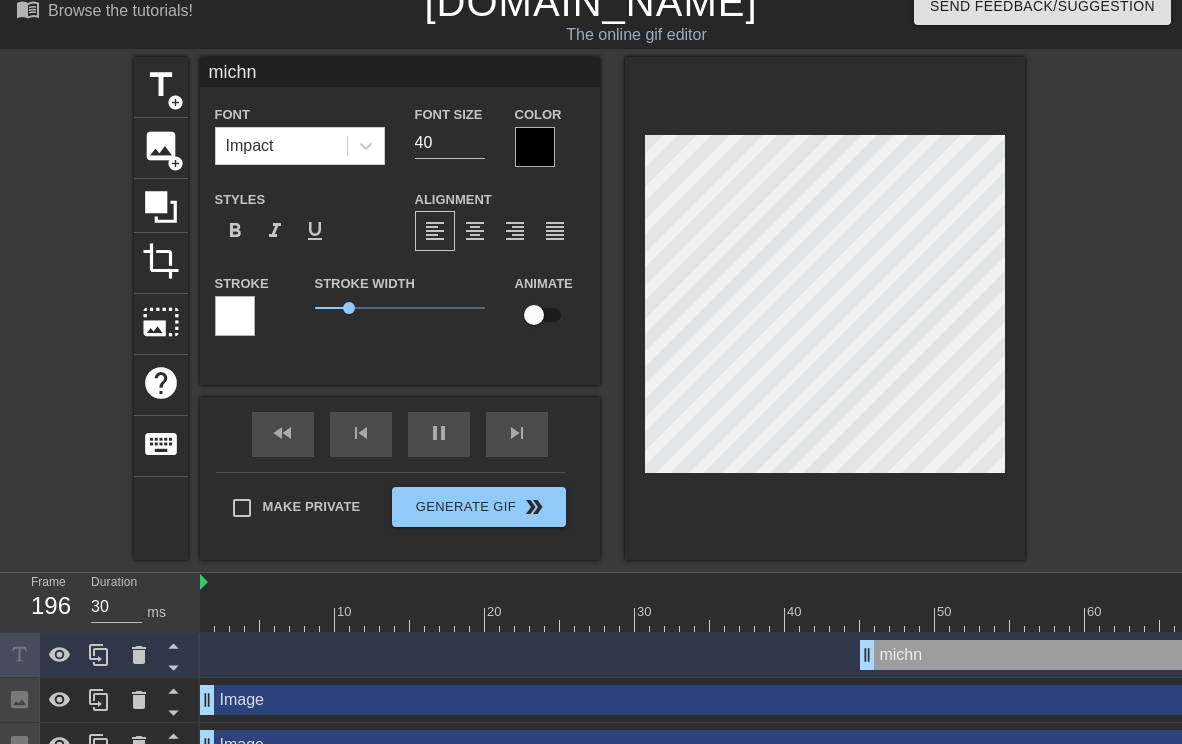 type on "michna" 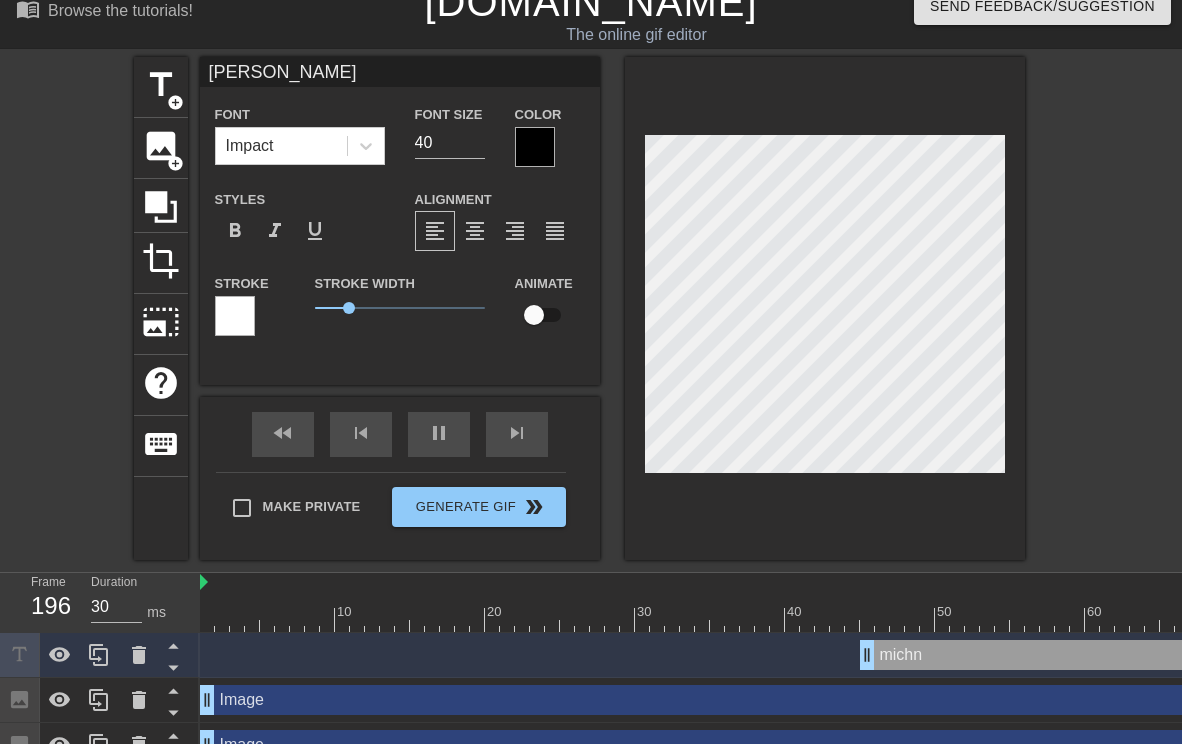 type on "40" 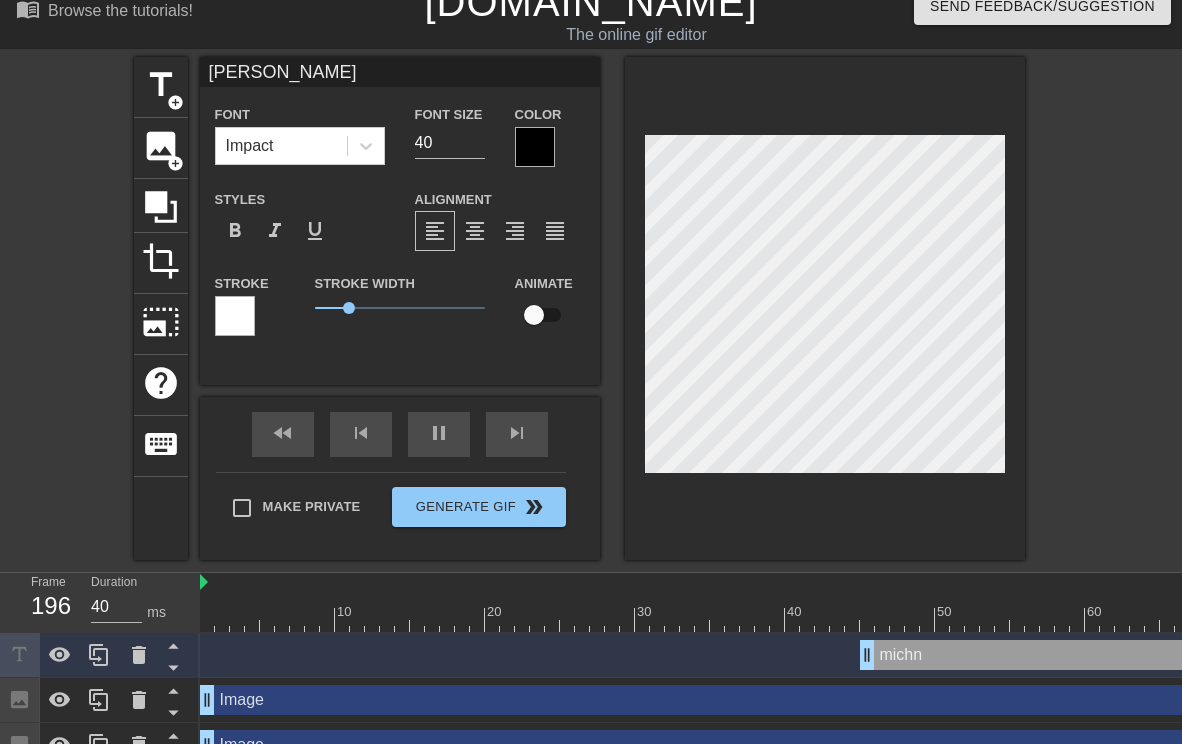 type on "michnat" 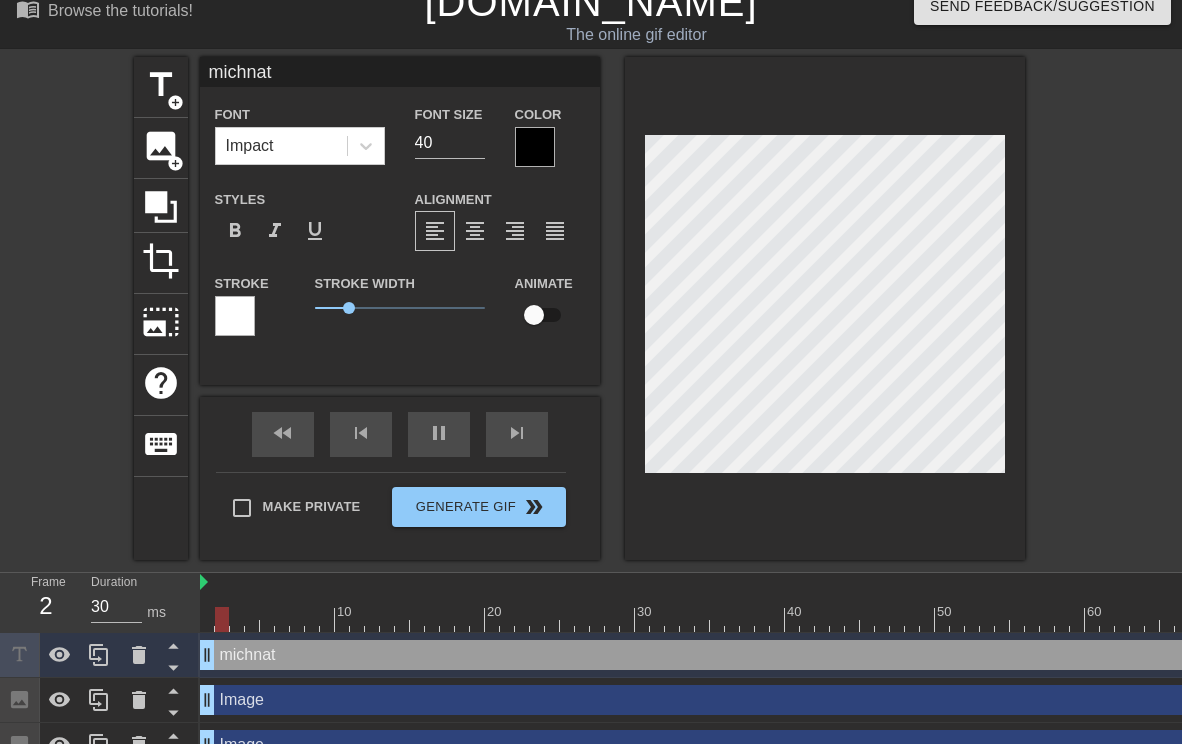 drag, startPoint x: 926, startPoint y: 665, endPoint x: -41, endPoint y: 659, distance: 967.0186 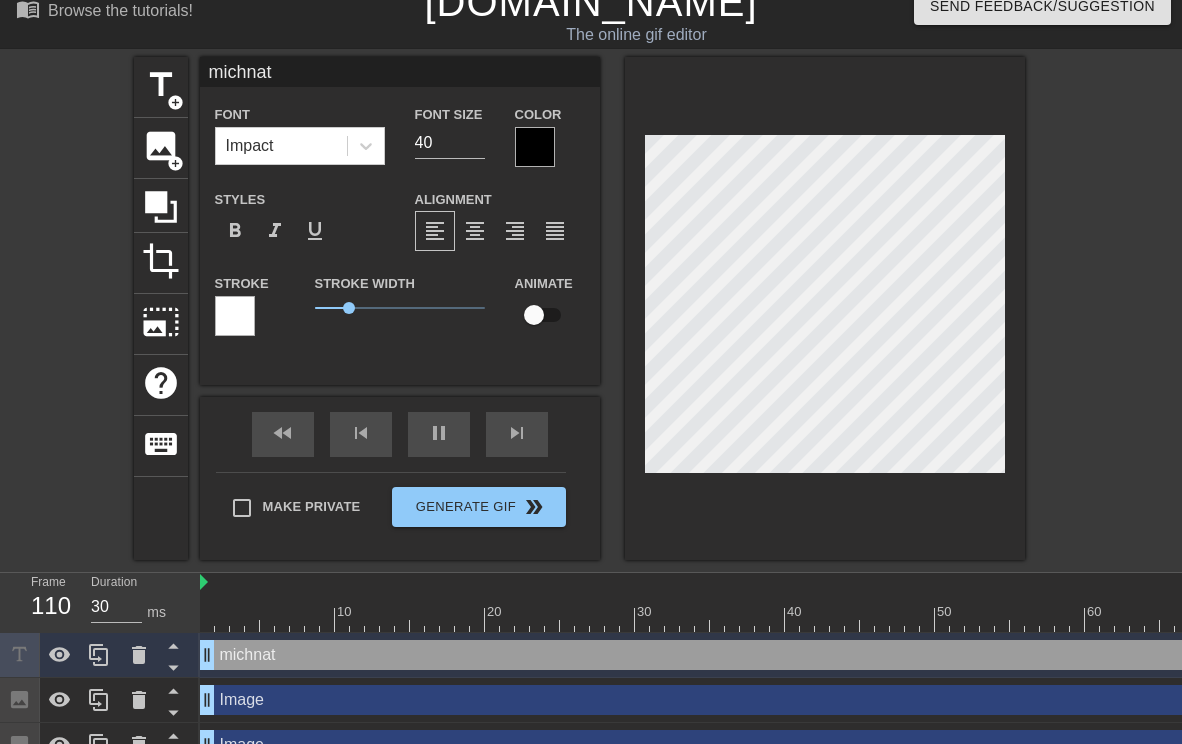 click on "title add_circle image add_circle crop photo_size_select_large help keyboard michnat Font Impact Font Size 40 Color Styles format_bold format_italic format_underline Alignment format_align_left format_align_center format_align_right format_align_justify Stroke Stroke Width 1 Animate fast_rewind skip_previous pause skip_next Make Private Generate Gif double_arrow" at bounding box center [591, 308] 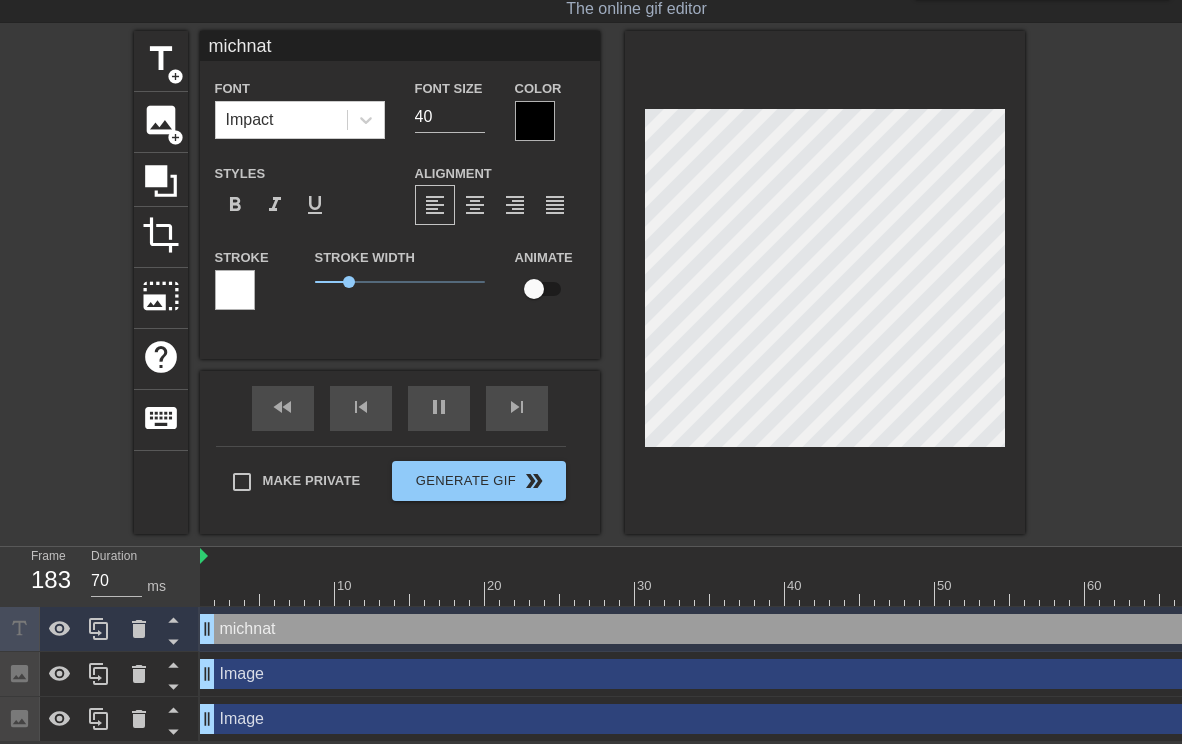 scroll, scrollTop: 61, scrollLeft: 0, axis: vertical 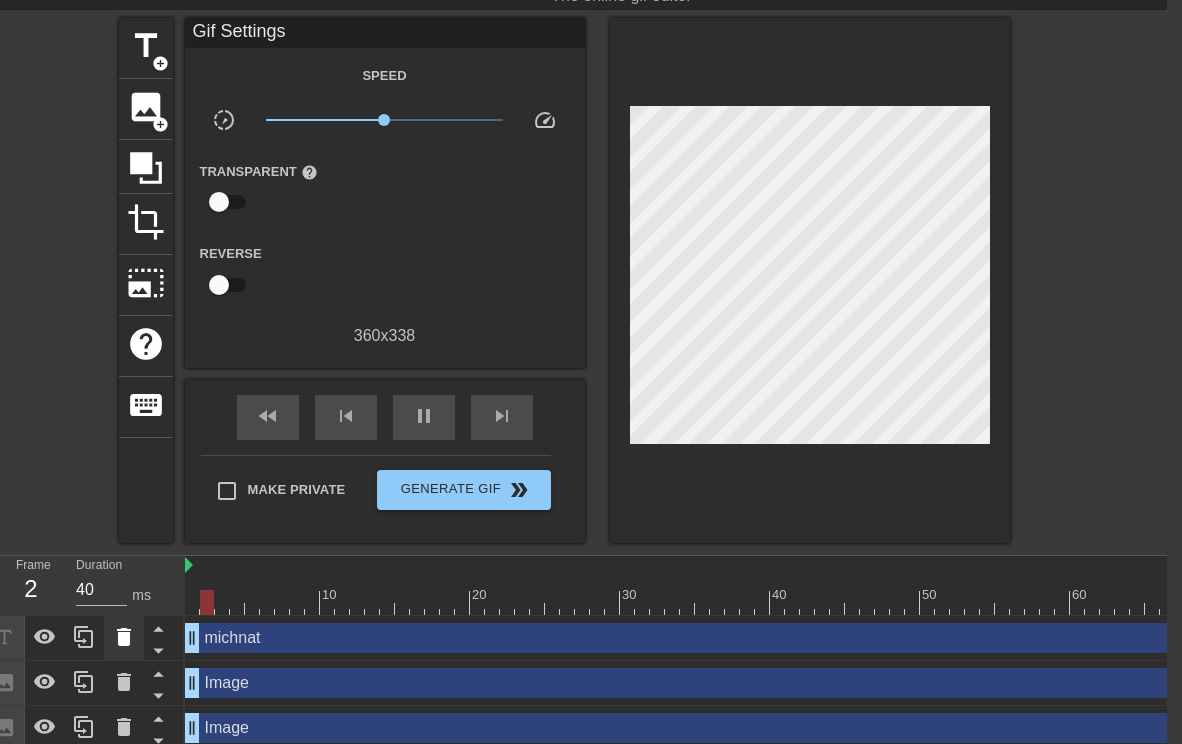drag, startPoint x: 195, startPoint y: 633, endPoint x: 105, endPoint y: 635, distance: 90.02222 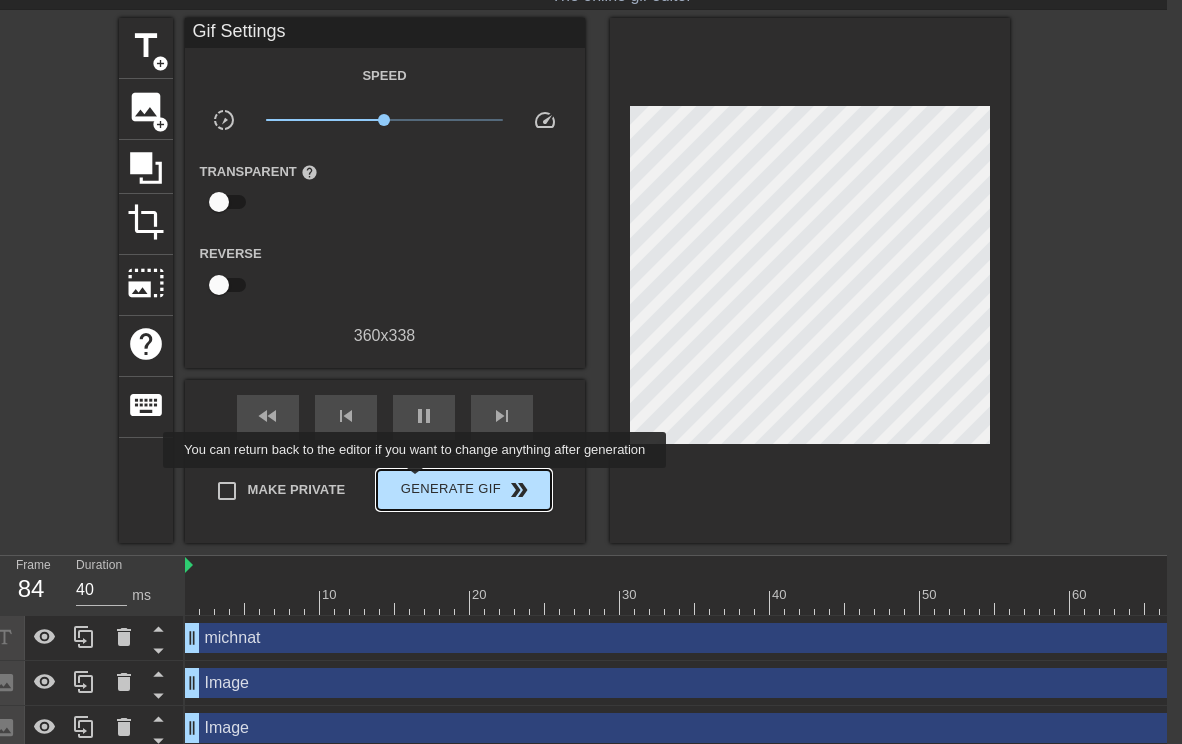 type on "30" 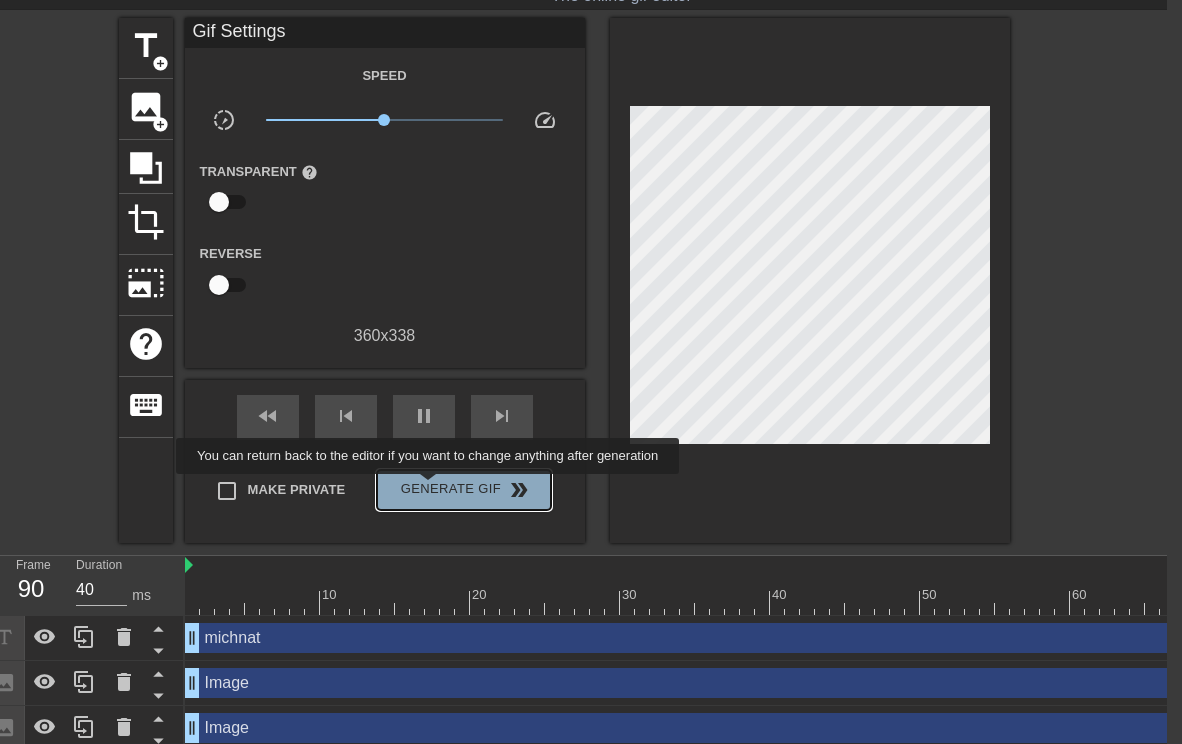 click on "Generate Gif double_arrow" at bounding box center (463, 490) 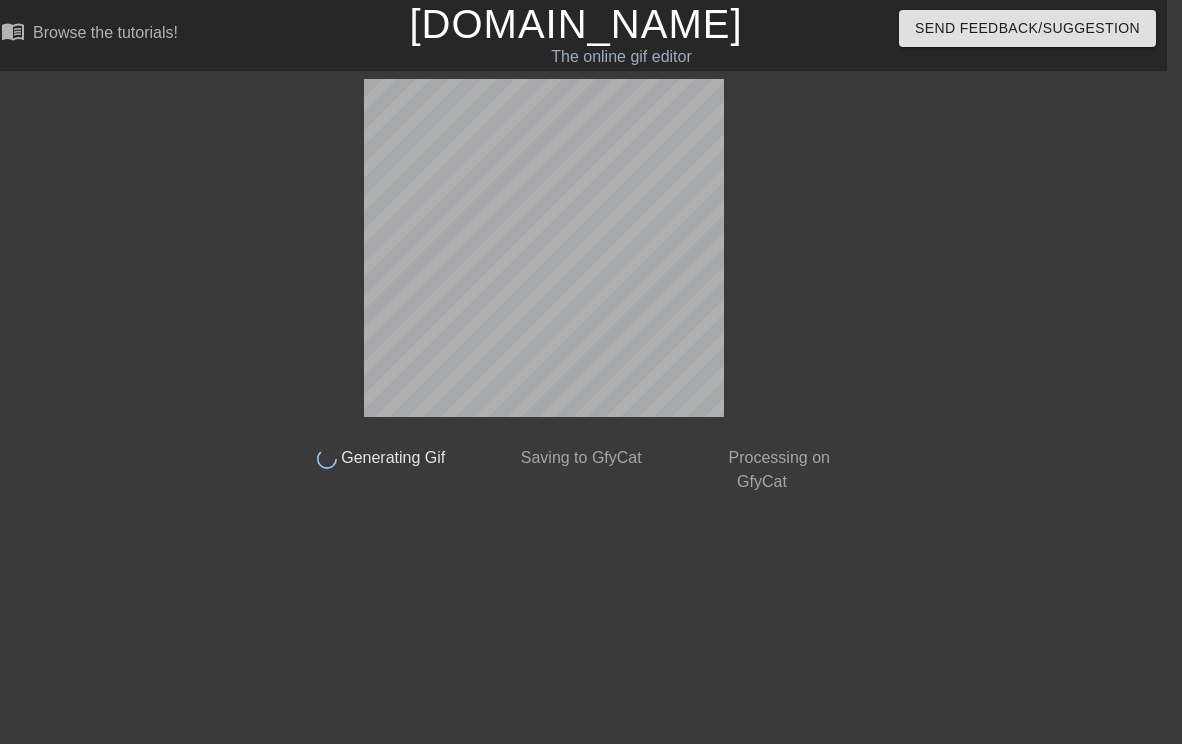 scroll, scrollTop: 0, scrollLeft: 15, axis: horizontal 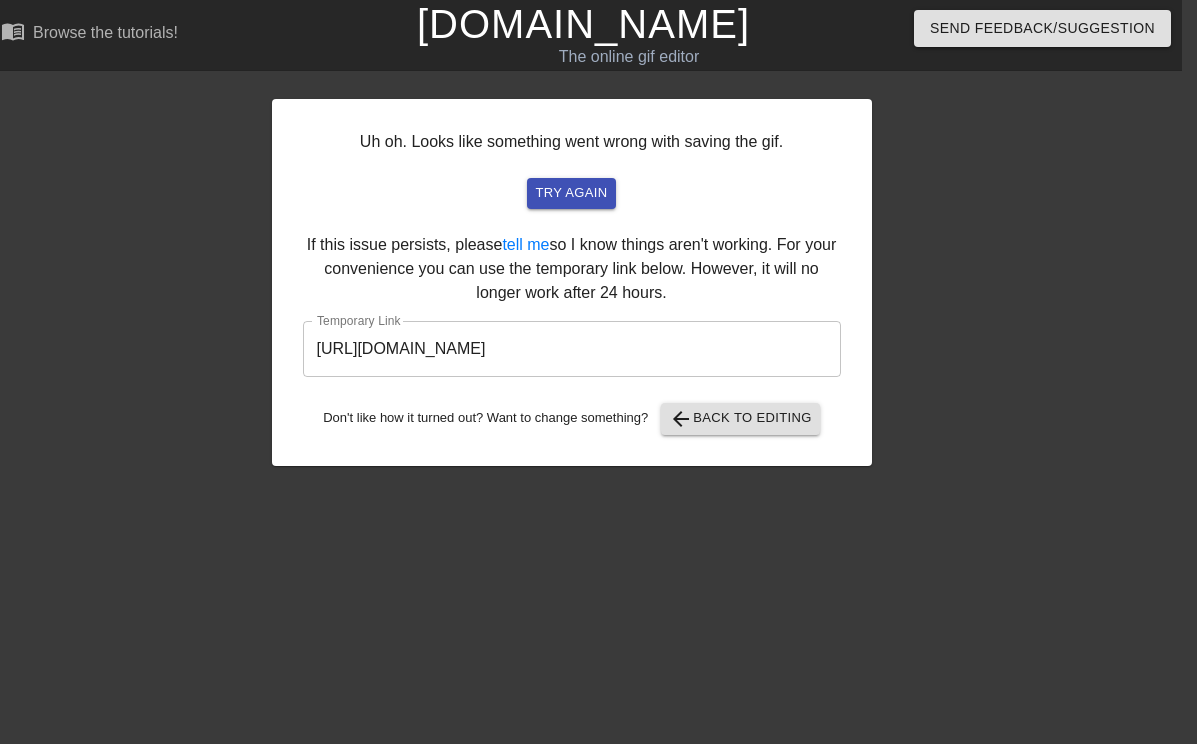 click on "https://www.gifntext.com/temp_generations/g6RP6LXm.gif" at bounding box center (572, 349) 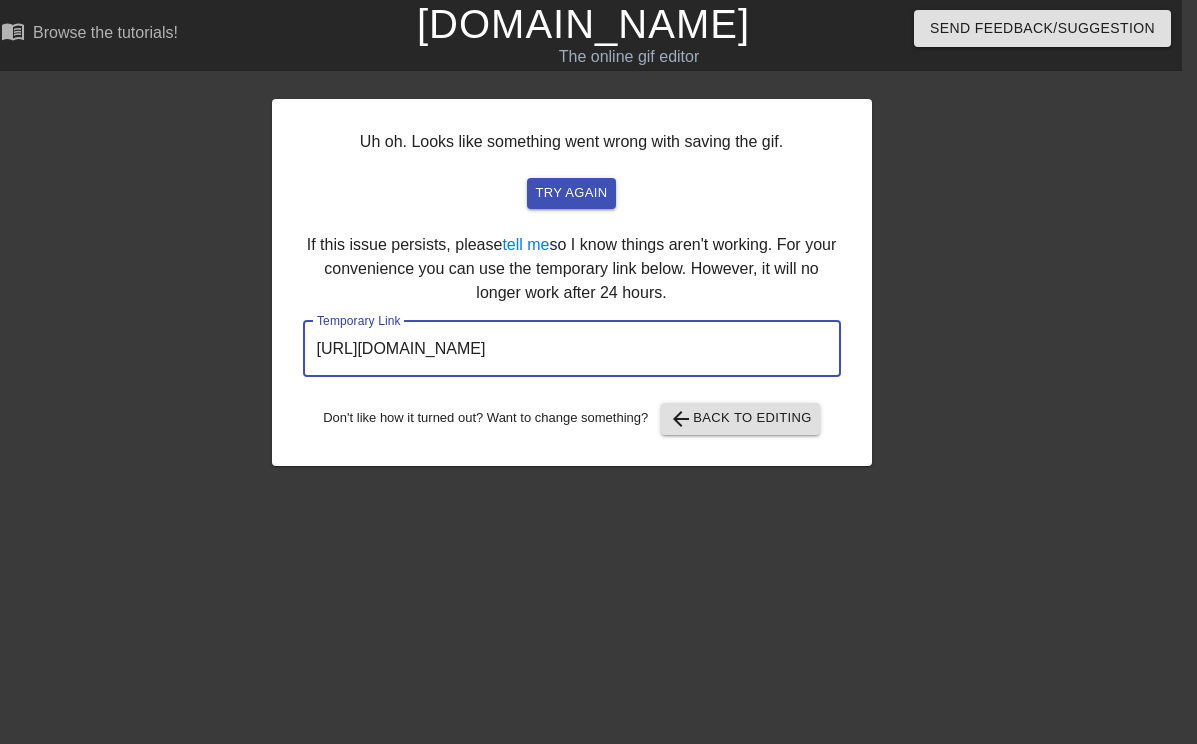 click on "https://www.gifntext.com/temp_generations/g6RP6LXm.gif" at bounding box center [572, 349] 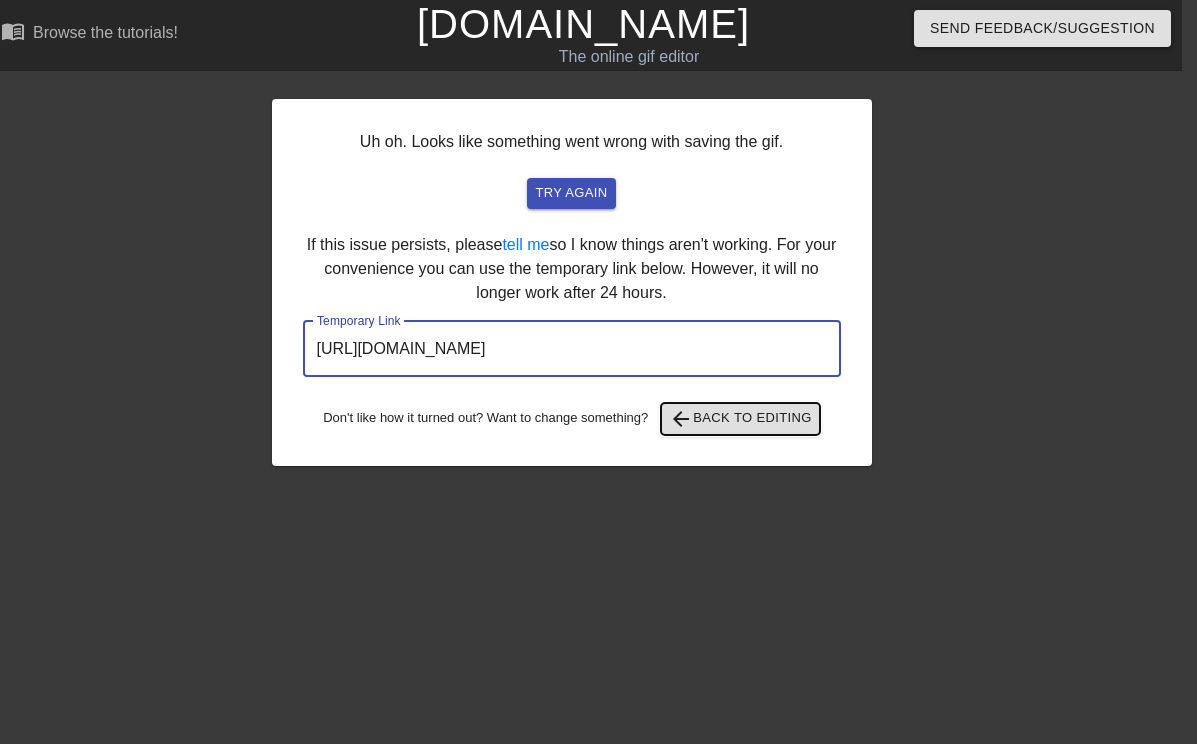 click on "arrow_back Back to Editing" at bounding box center (740, 419) 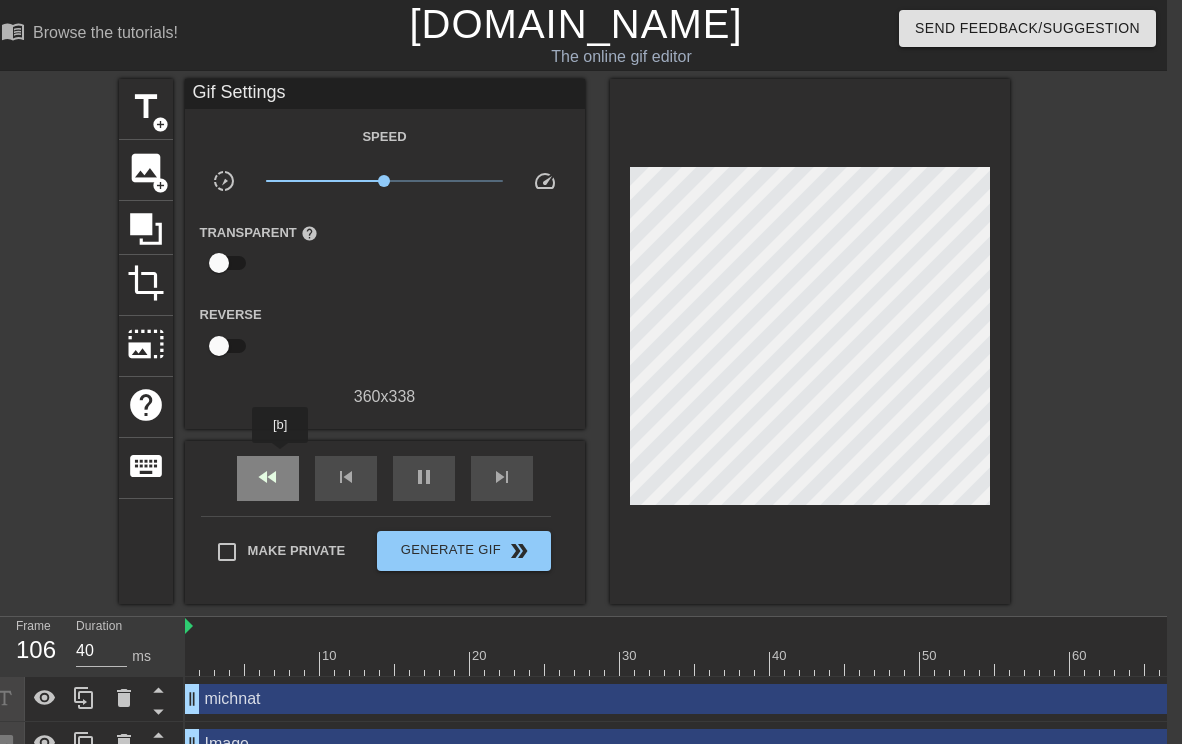 click on "fast_rewind" at bounding box center (268, 478) 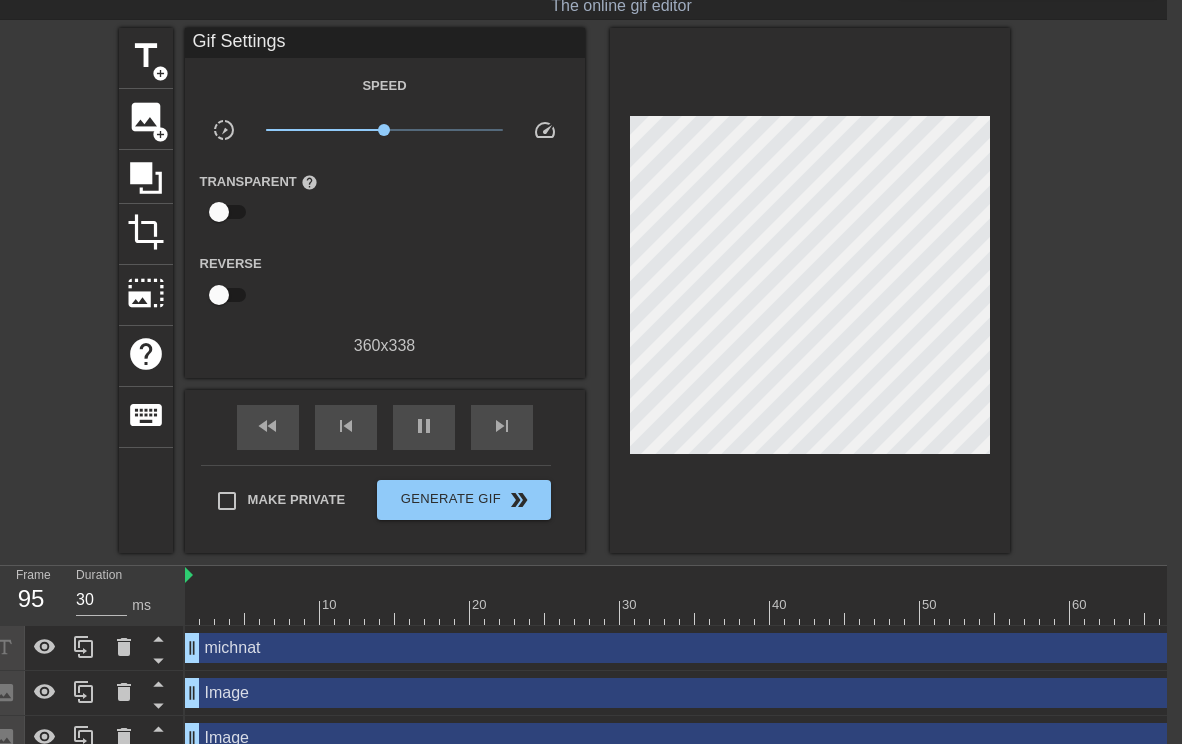 scroll, scrollTop: 0, scrollLeft: 15, axis: horizontal 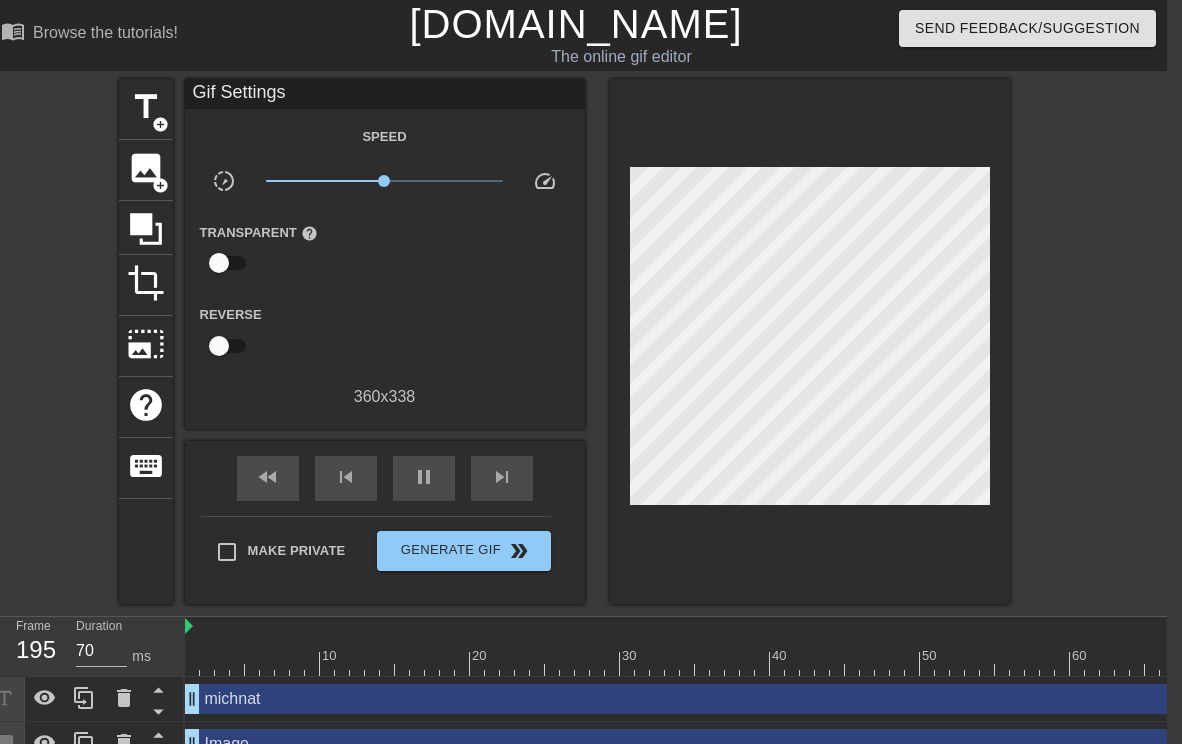 type on "30" 